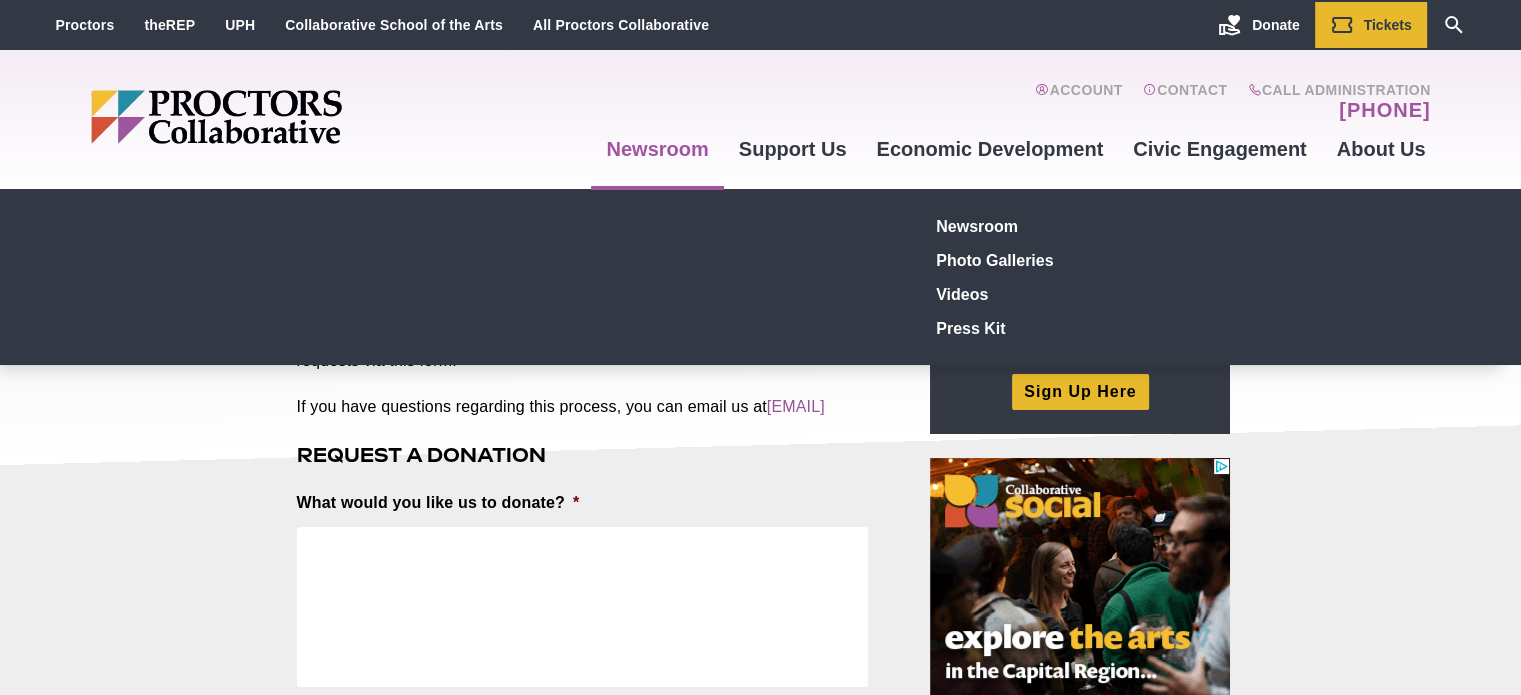 scroll, scrollTop: 0, scrollLeft: 0, axis: both 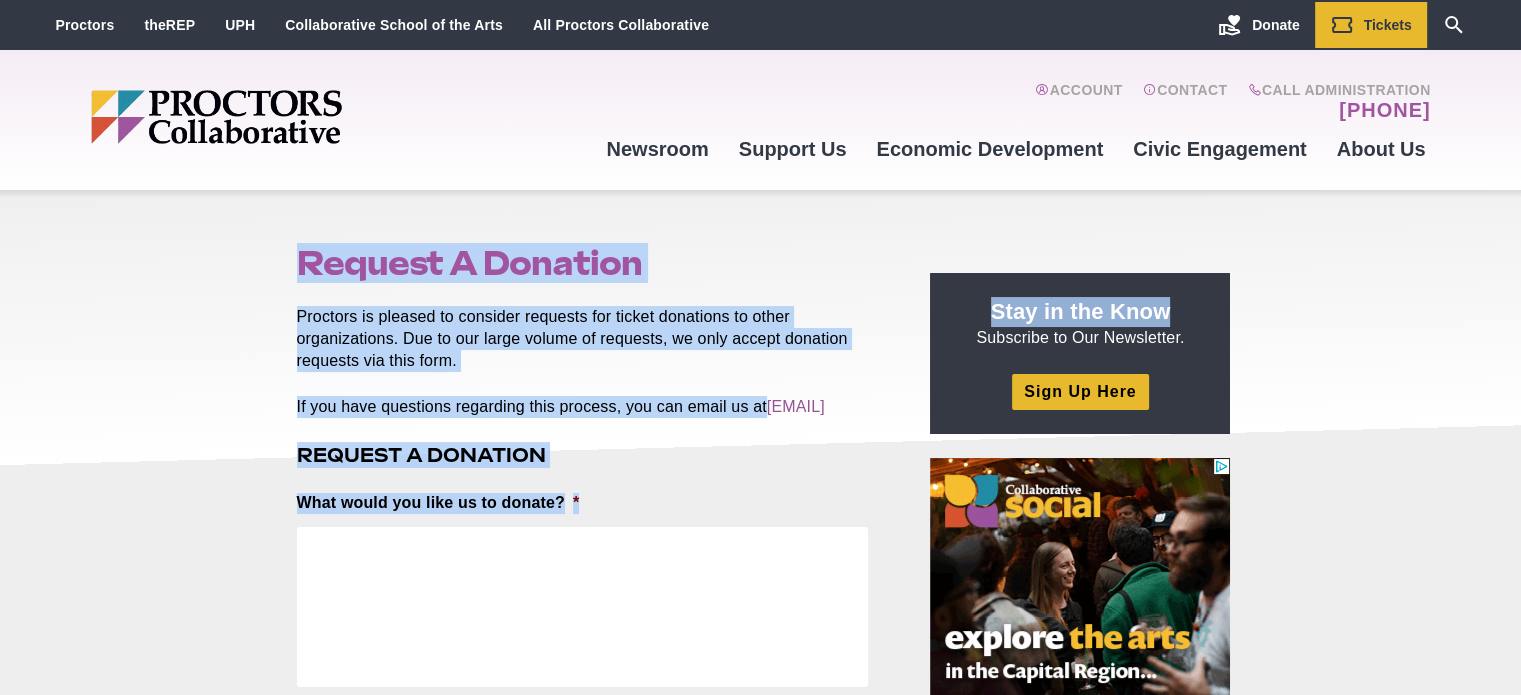drag, startPoint x: 1519, startPoint y: 115, endPoint x: 1535, endPoint y: 194, distance: 80.60397 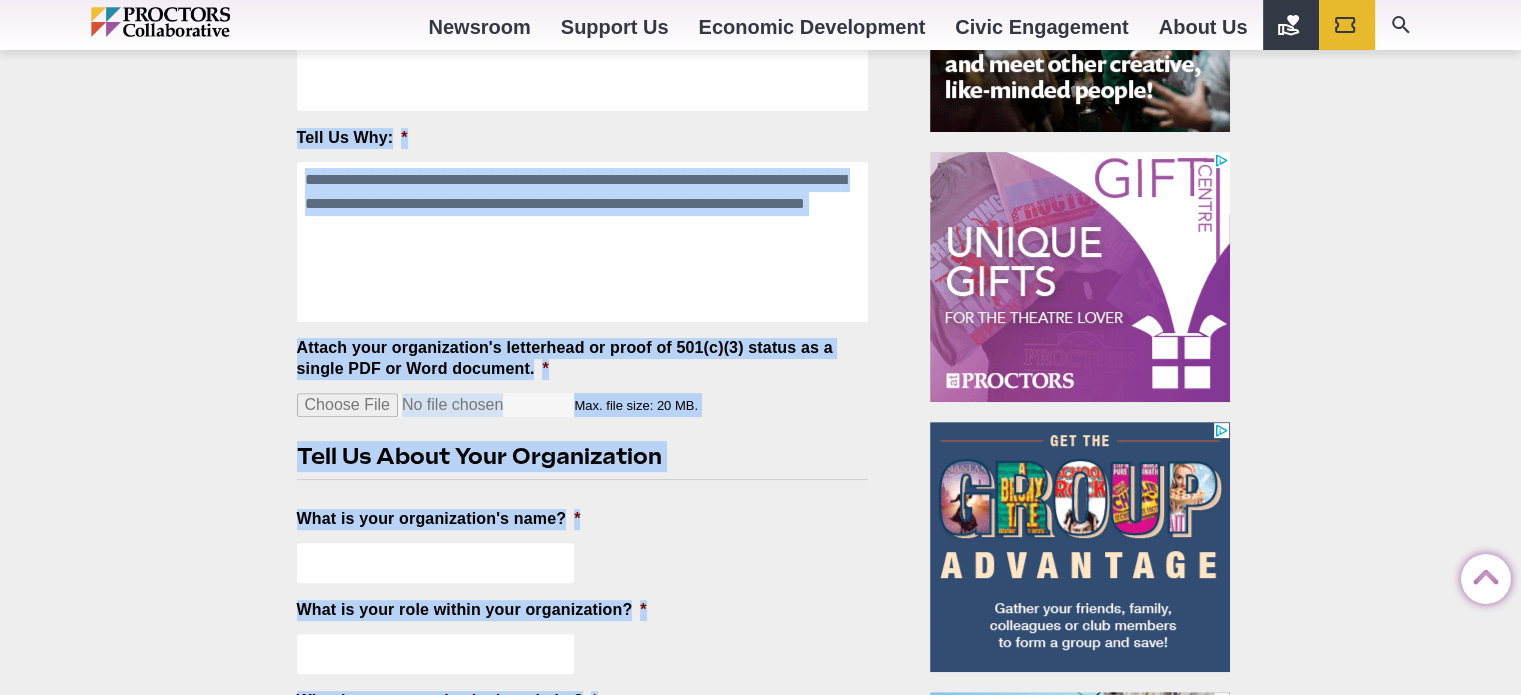 scroll, scrollTop: 693, scrollLeft: 0, axis: vertical 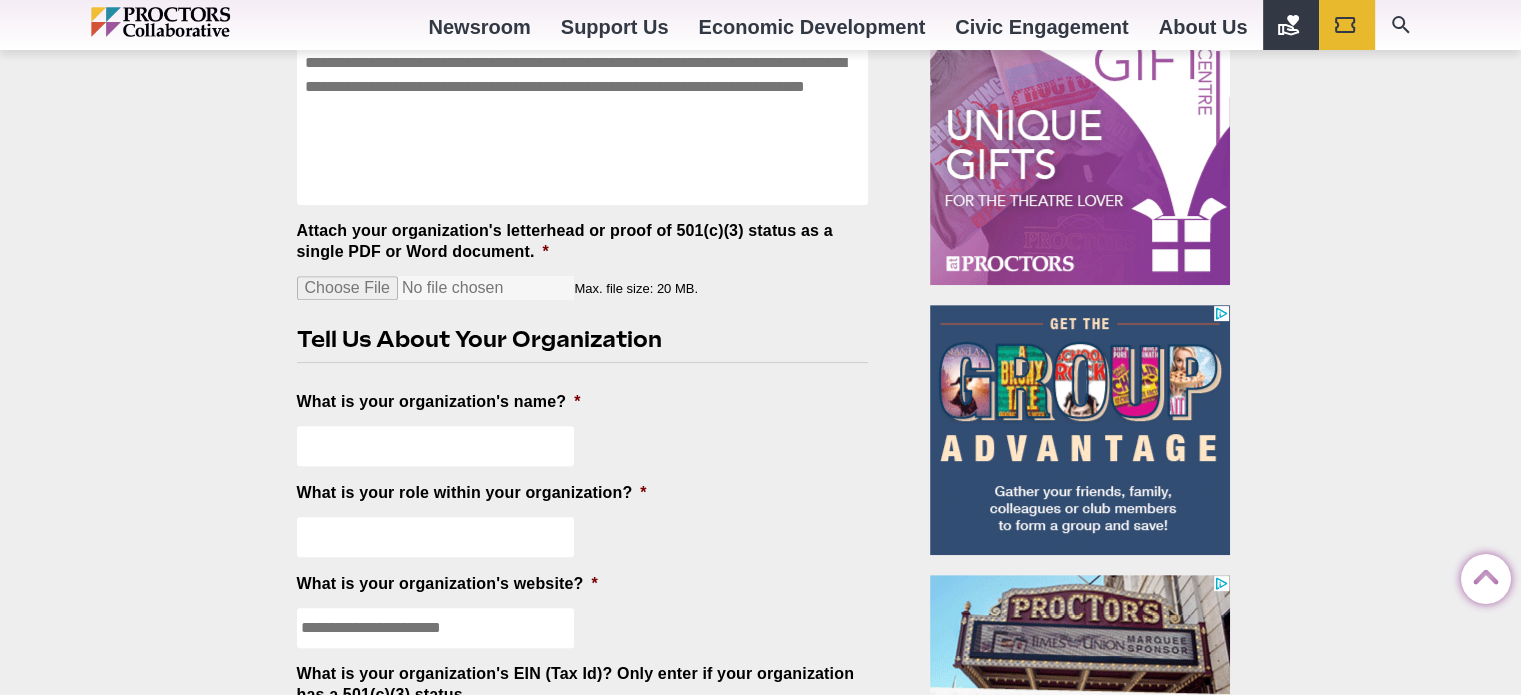click on "Request A Donation
Posted  2017-11-01  by
Proctors is pleased to consider requests for ticket donations to other organizations. Due to our large volume of requests, we only accept donation requests via this form.
If you have questions regarding this process, you can email us at  [EMAIL]
Request A Donation
What would you like us to donate? * Tell Us Why: * Attach your organization's letterhead or proof of 501(c)(3) status as a single PDF or Word document. * Max. file size: 20 MB. Tell Us About Your Organization What is your organization's name? * What is your role within your organization? * What is your organization's website? * How Do We Contact You? Name * First Last Email * Phone * Alternate Phone" at bounding box center (760, 825) 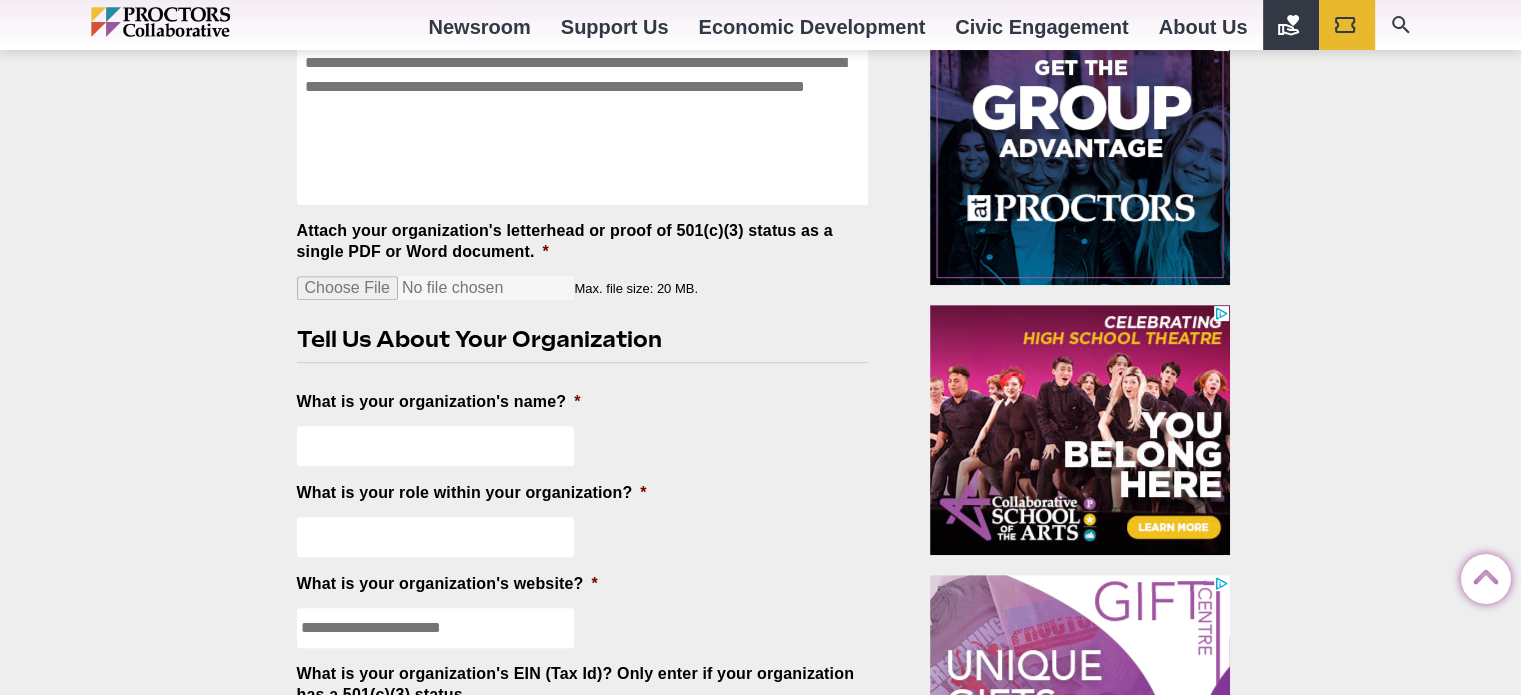 scroll, scrollTop: 0, scrollLeft: 0, axis: both 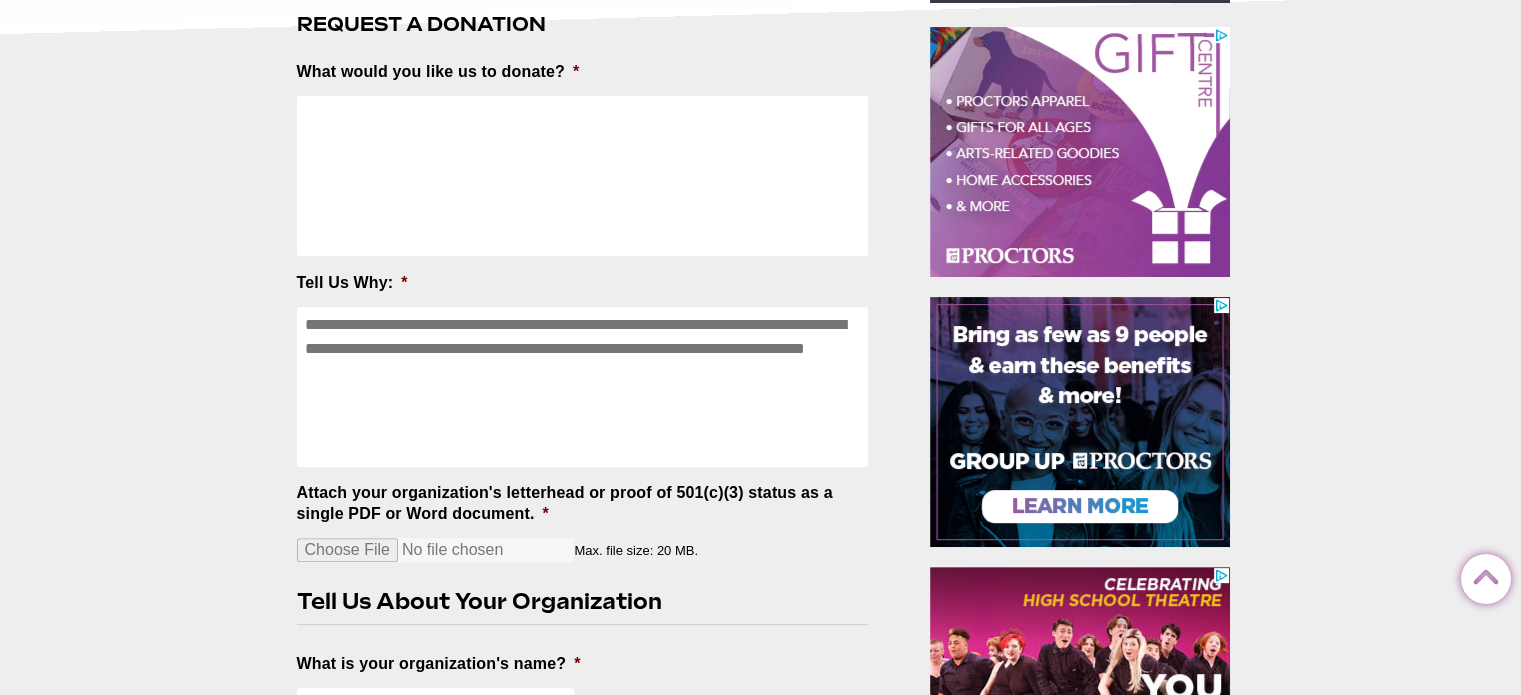 click on "What would you like us to donate? *" at bounding box center [583, 176] 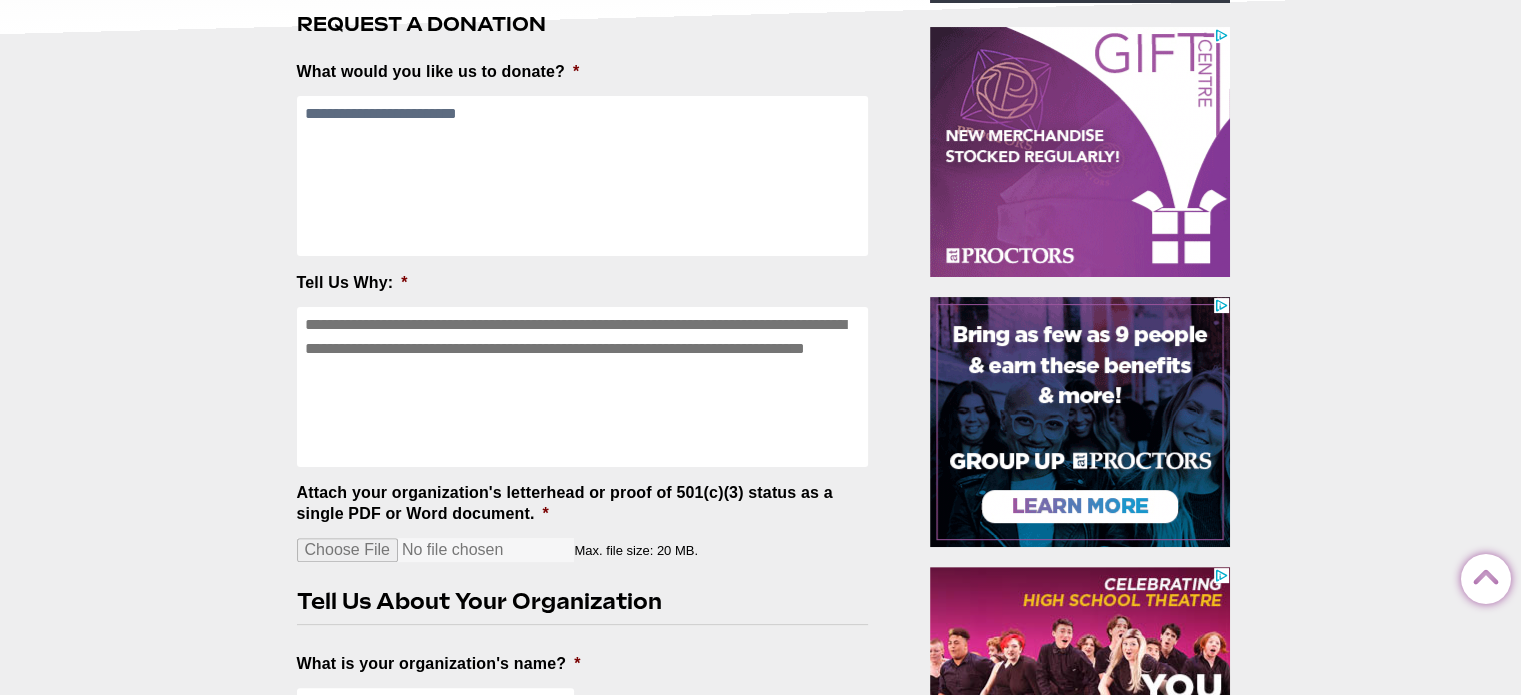 type on "**********" 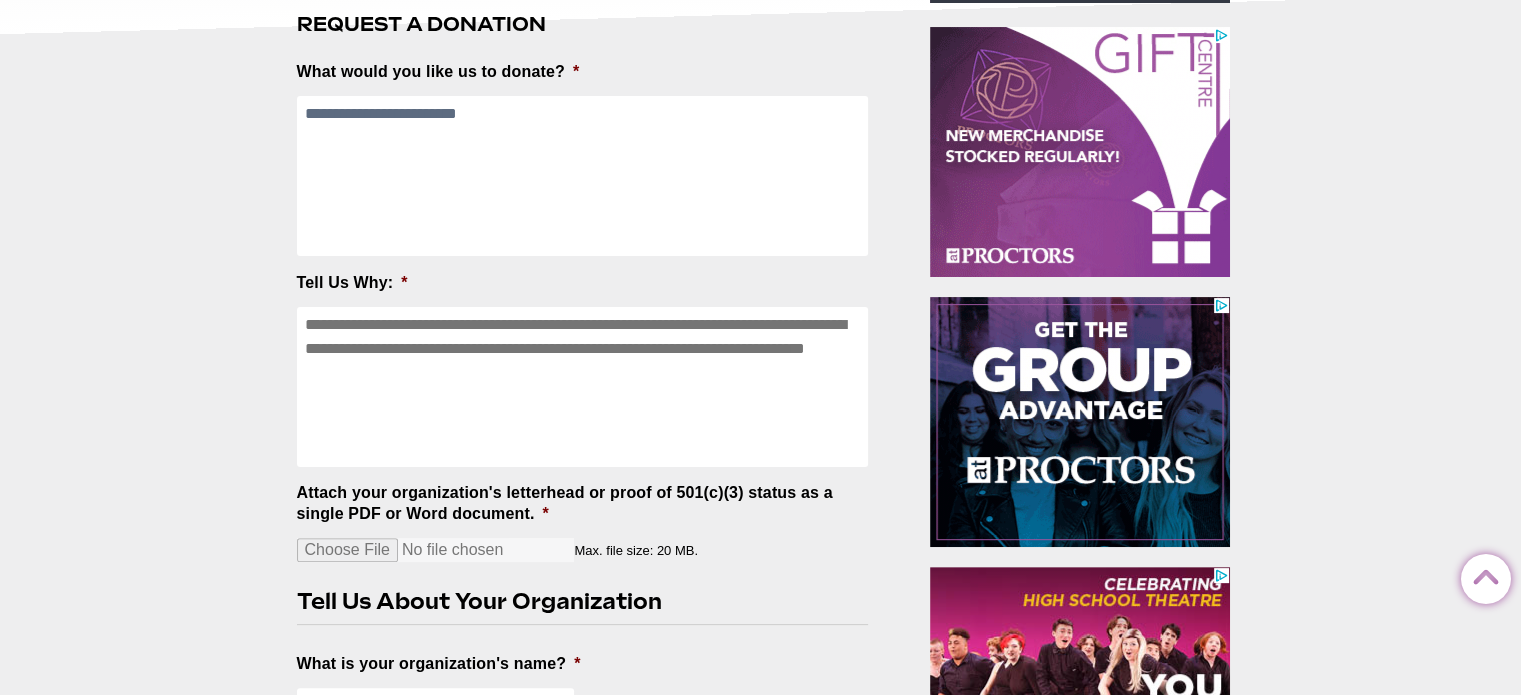 click on "Tell Us Why: *" at bounding box center (583, 387) 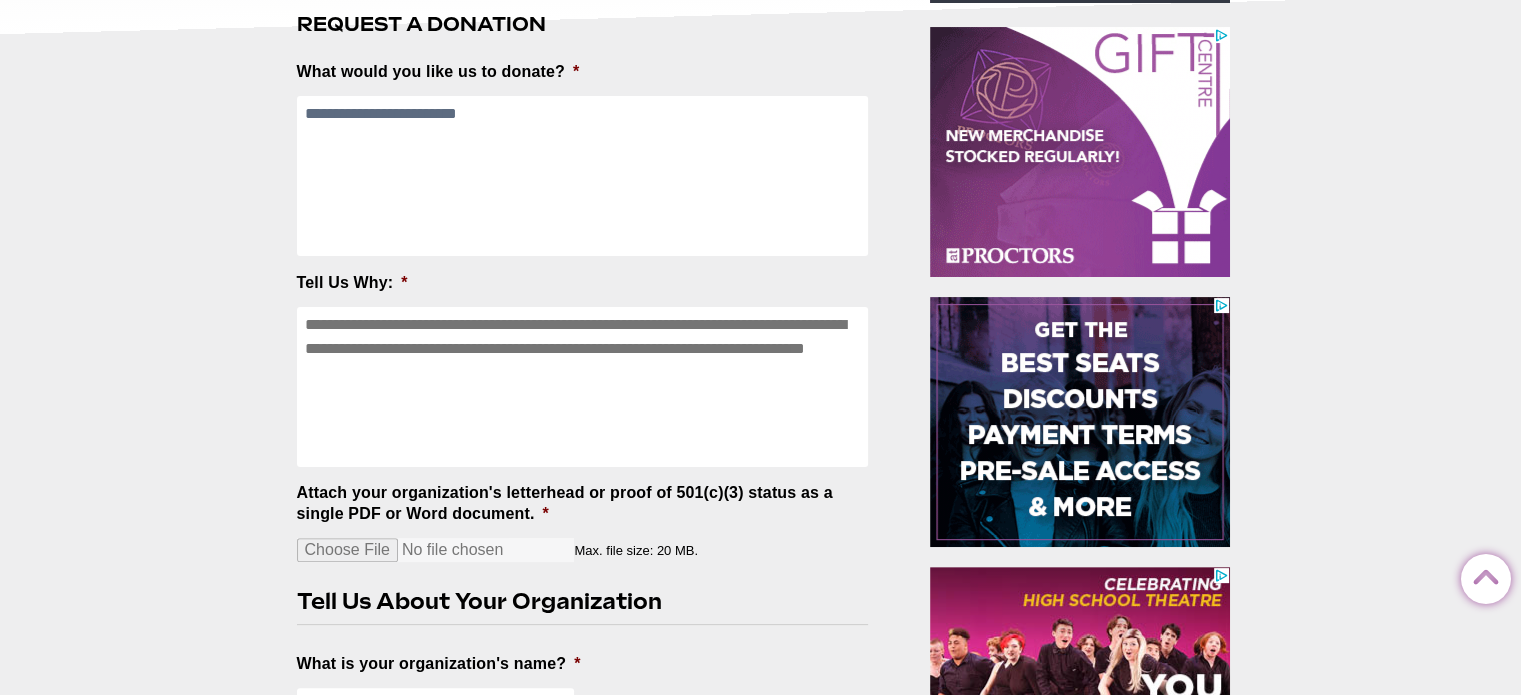 drag, startPoint x: 503, startPoint y: 371, endPoint x: 656, endPoint y: 467, distance: 180.62392 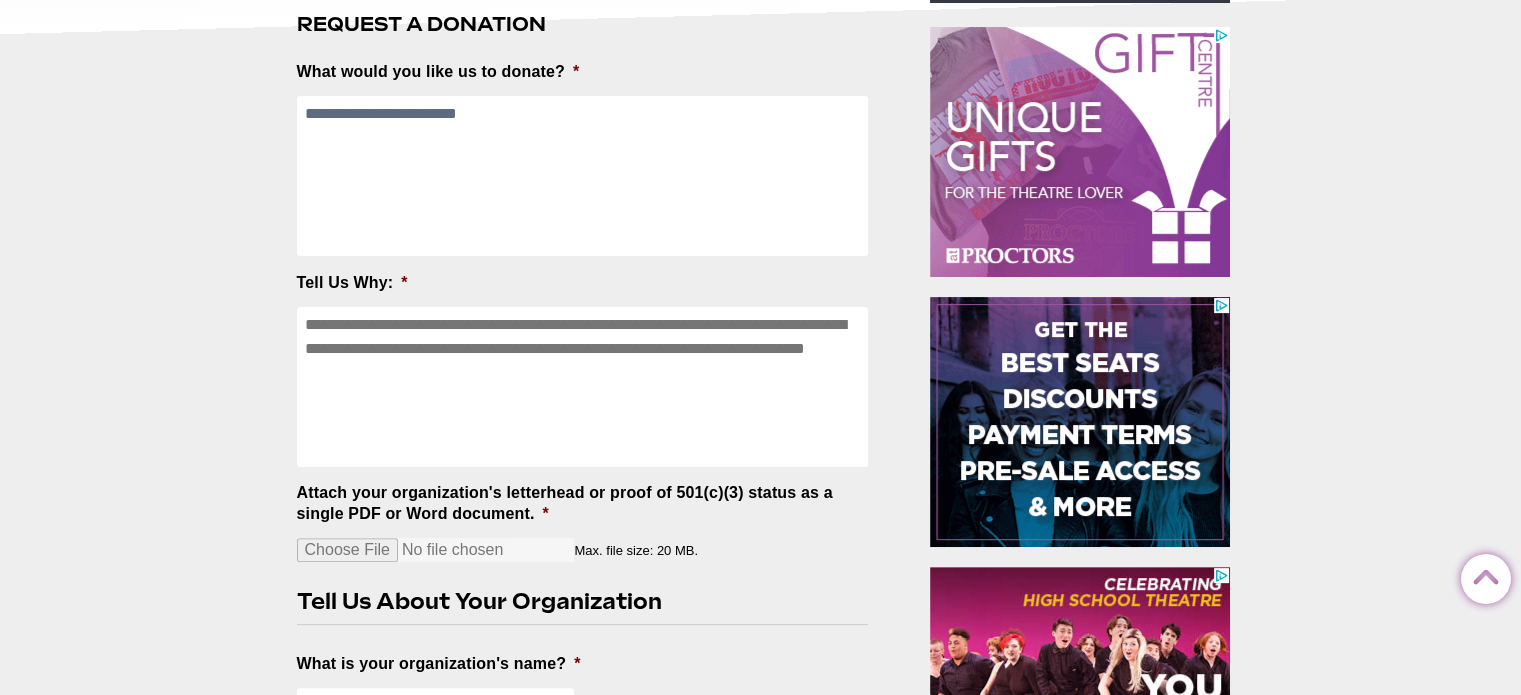 click on "Tell Us Why: *" at bounding box center [583, 387] 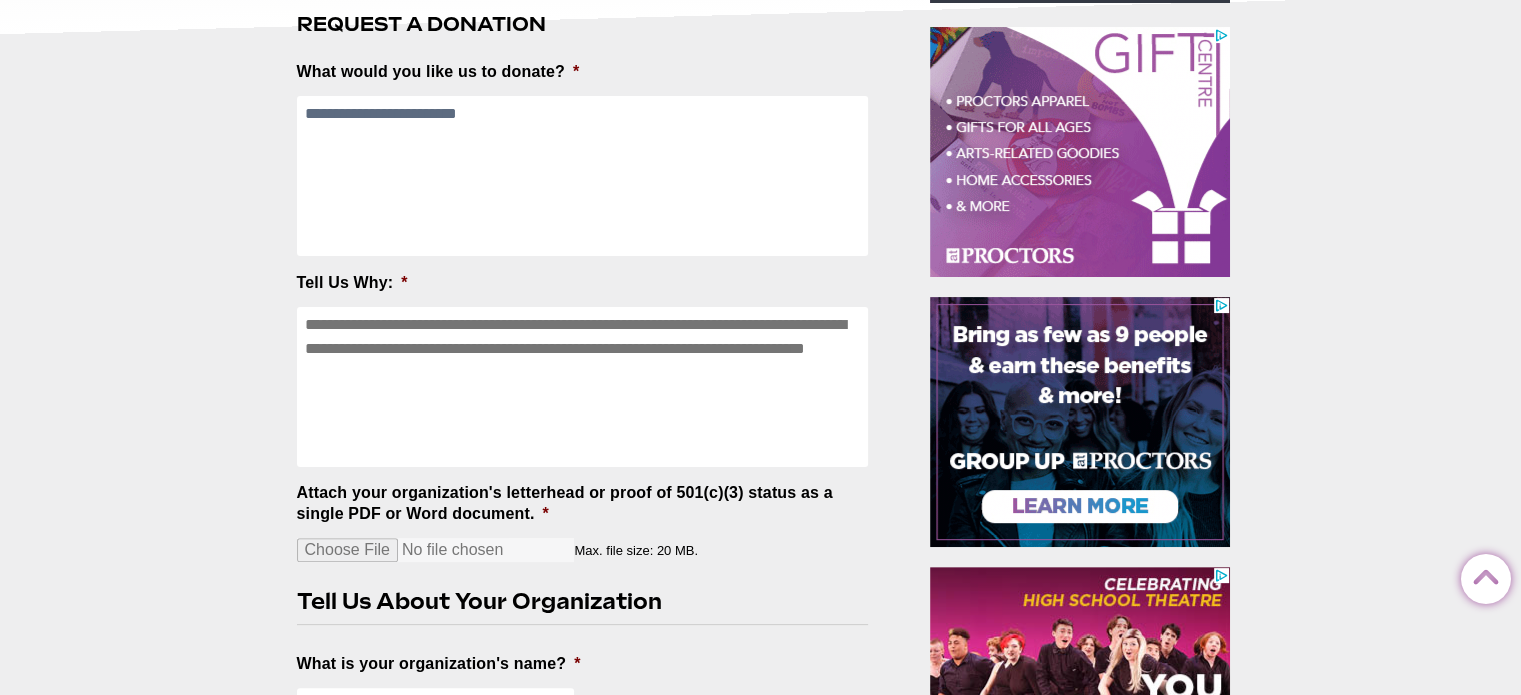 paste on "**********" 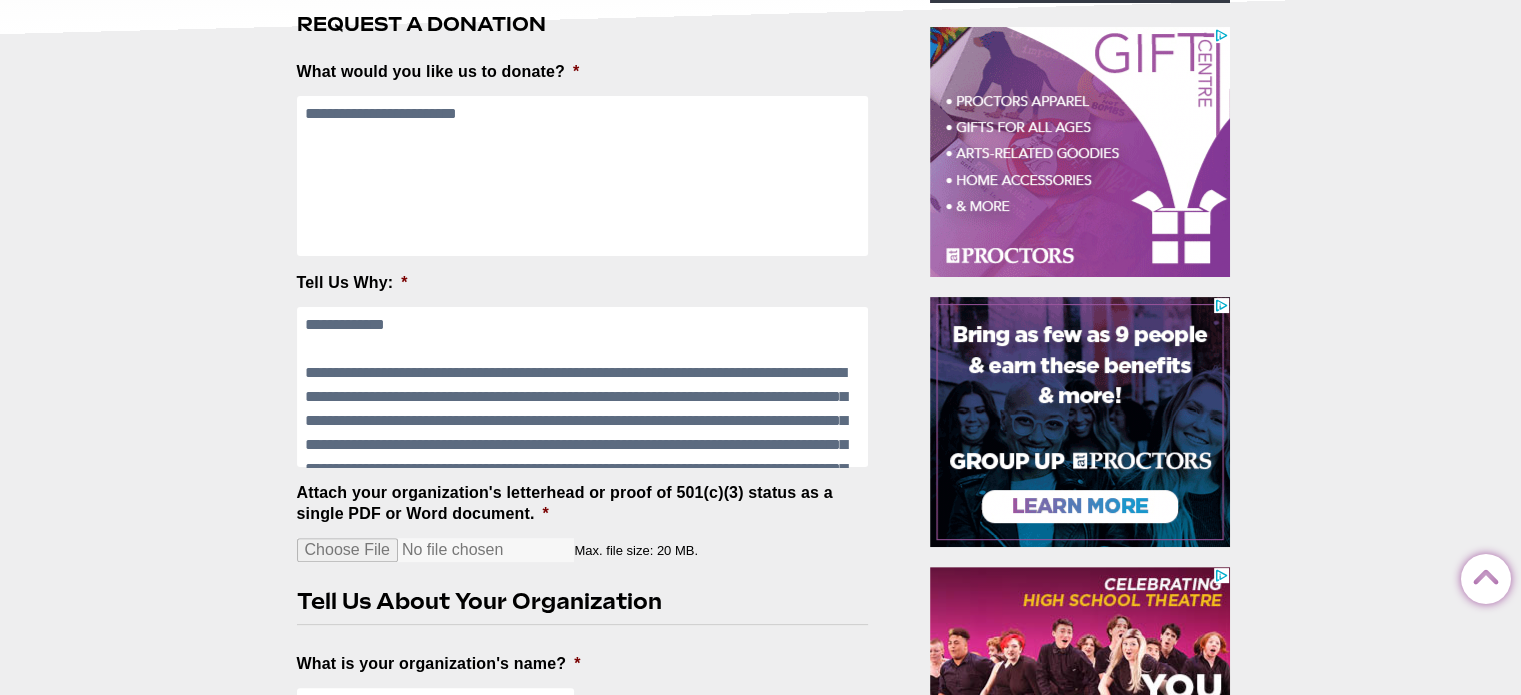 scroll, scrollTop: 491, scrollLeft: 0, axis: vertical 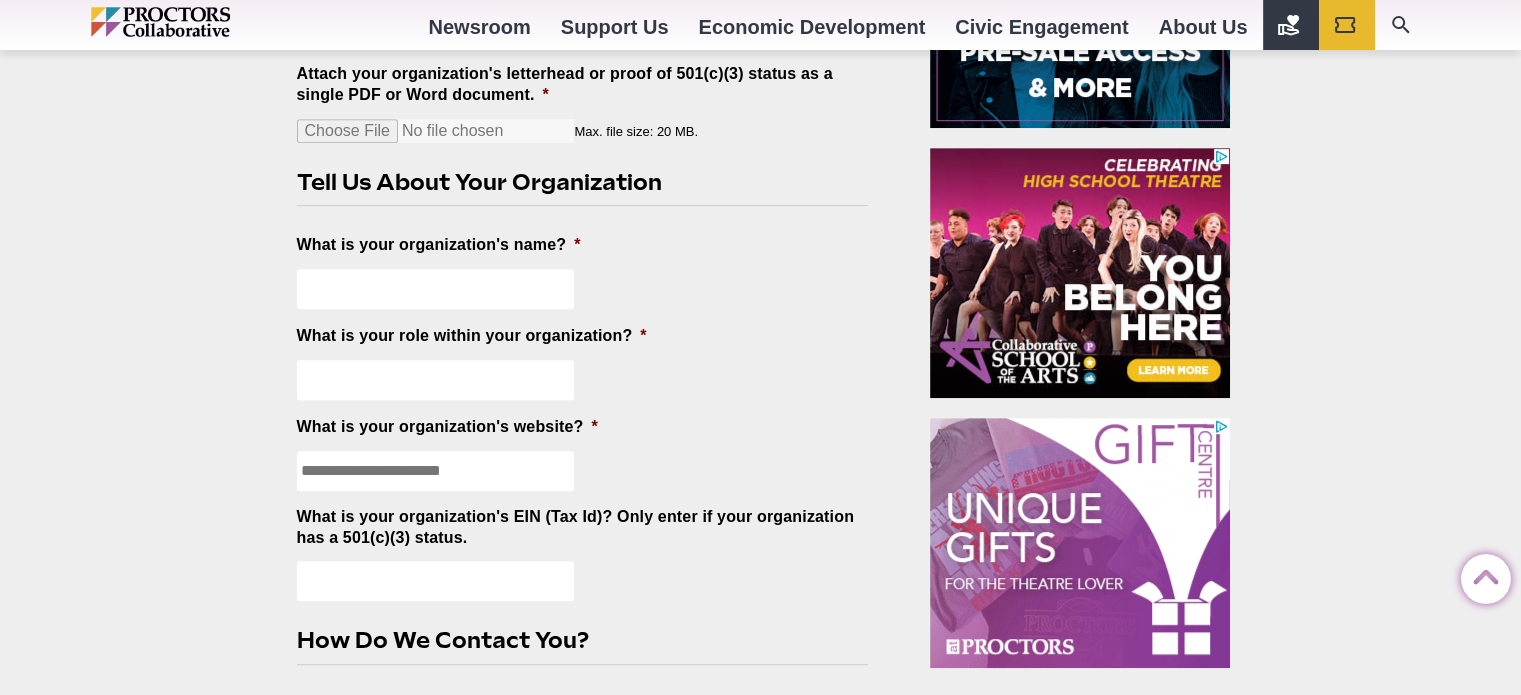 type on "**********" 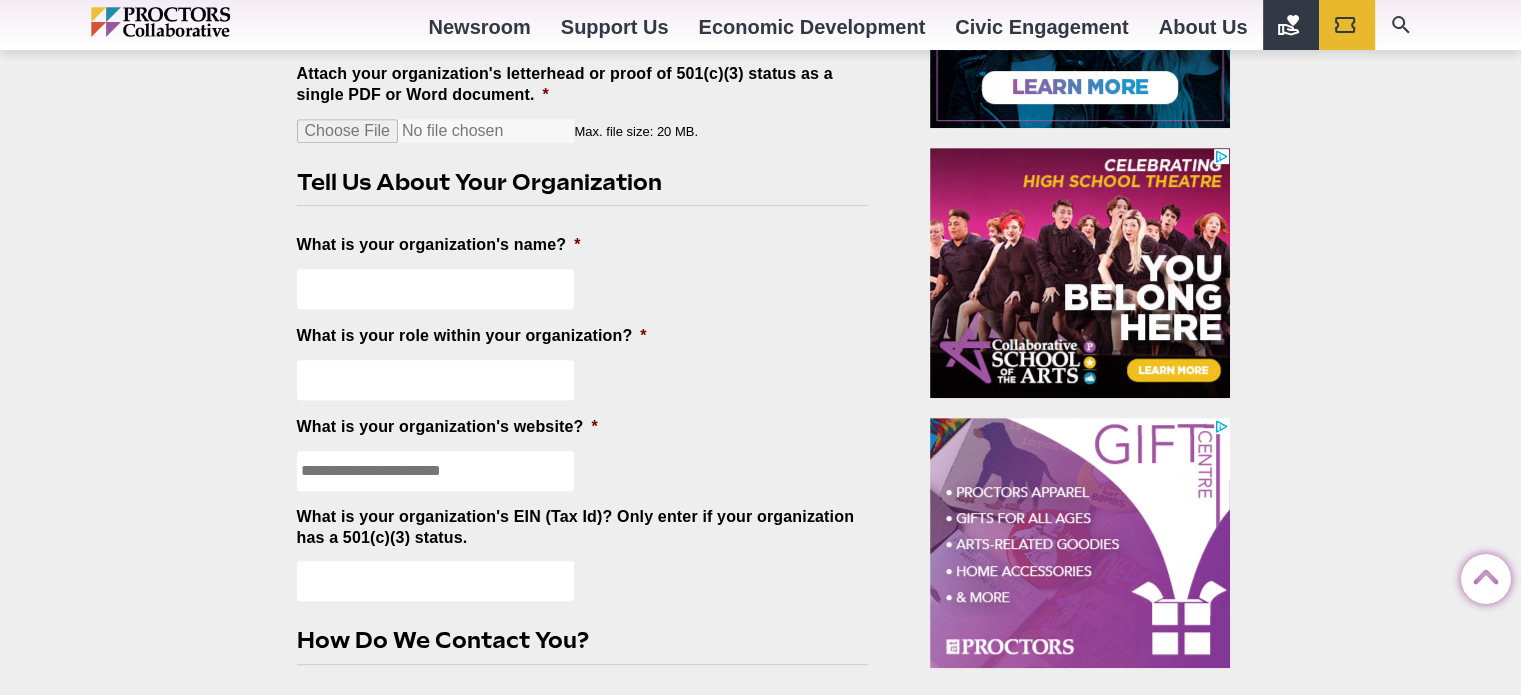 click on "What is your organization's name? *" at bounding box center [436, 289] 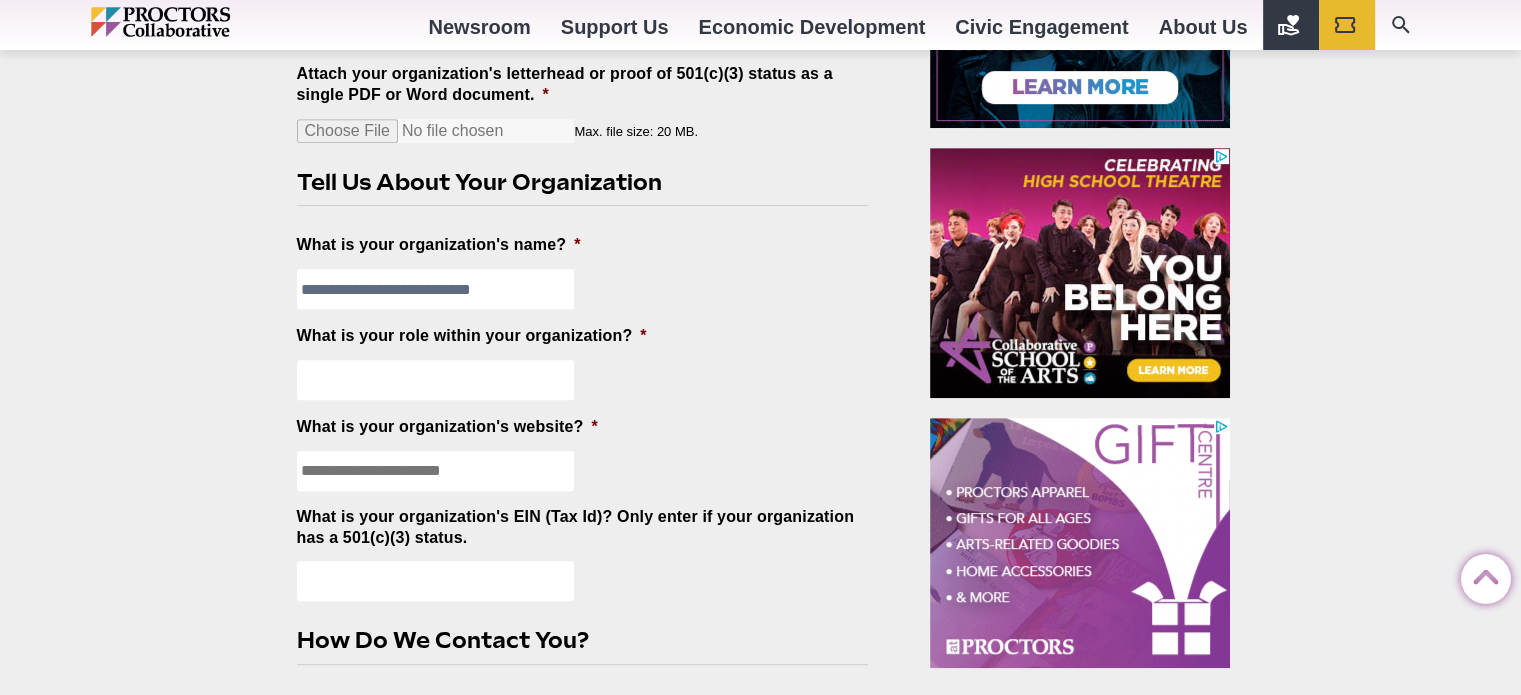 type on "**********" 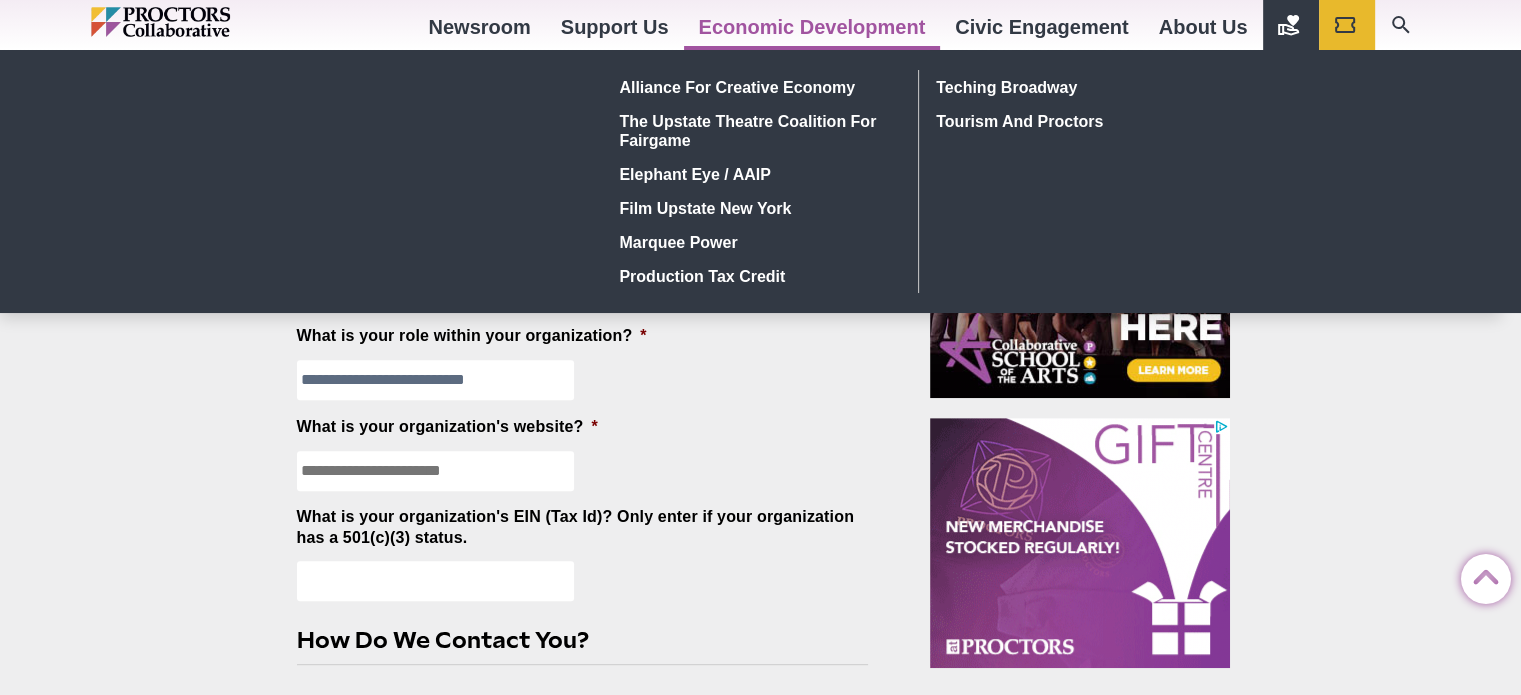 type on "**********" 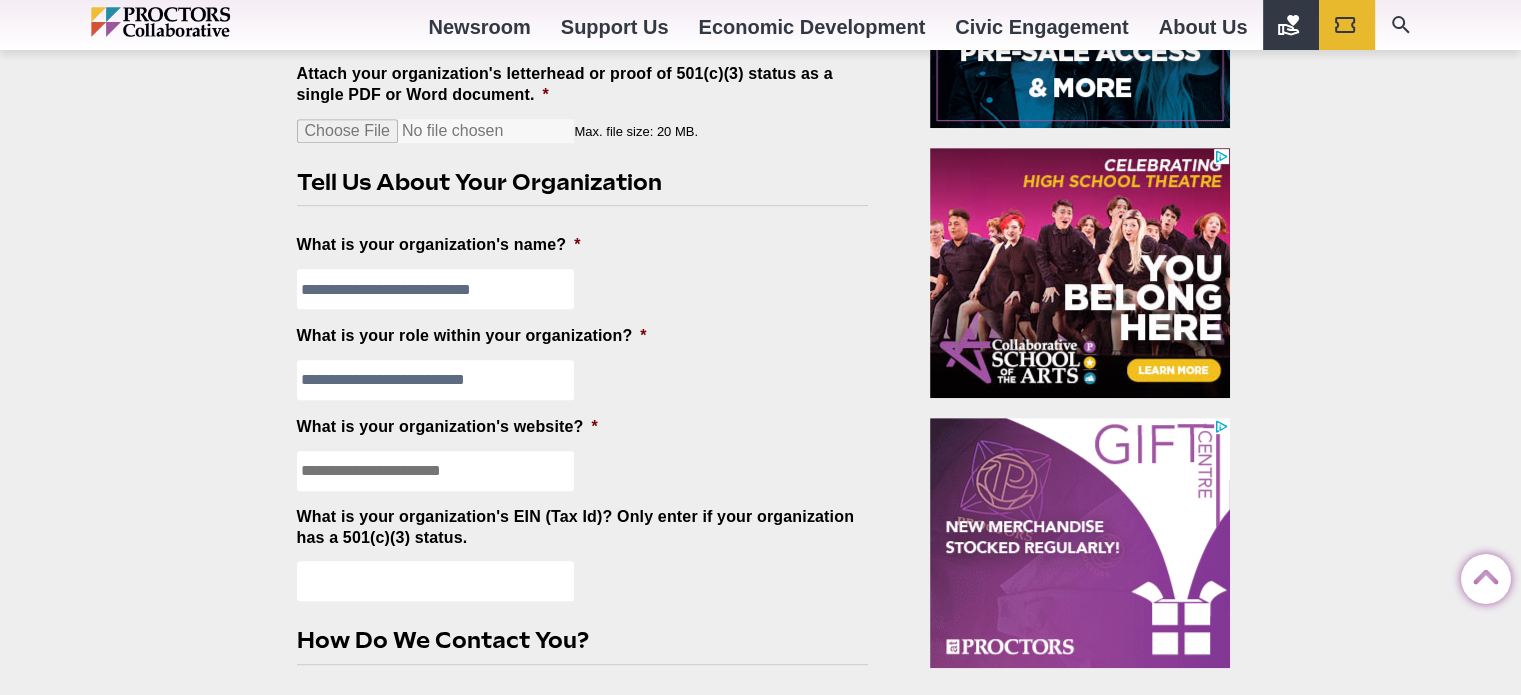 click on "What is your organization's website? *" at bounding box center (436, 471) 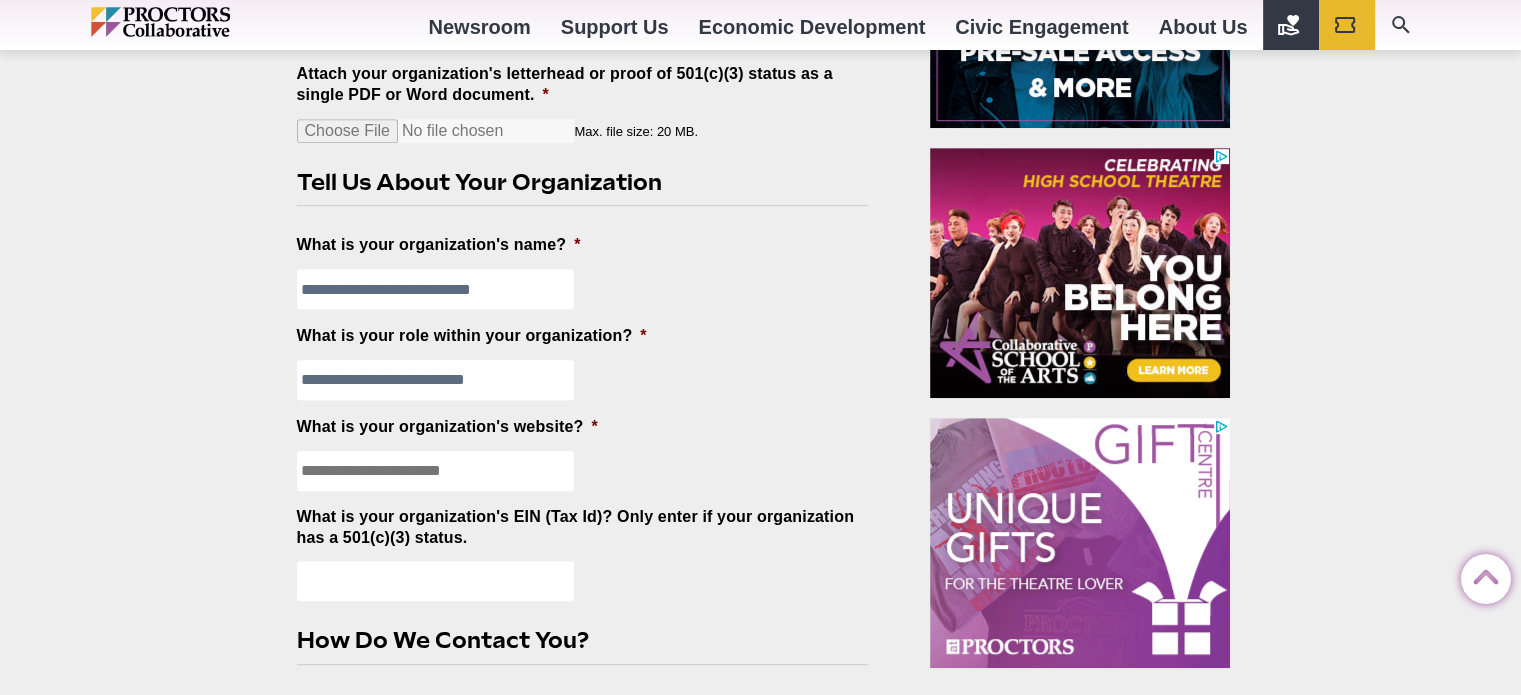 paste on "**********" 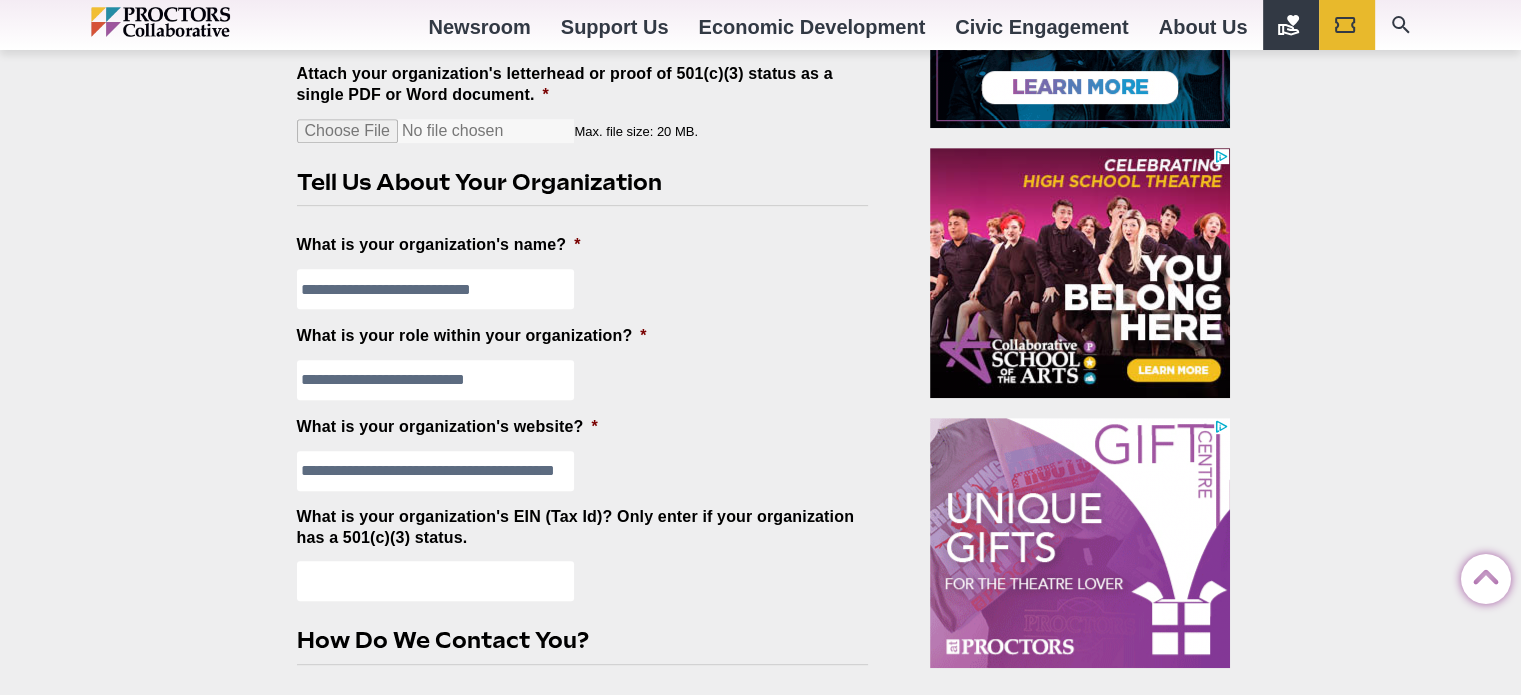 scroll, scrollTop: 0, scrollLeft: 32, axis: horizontal 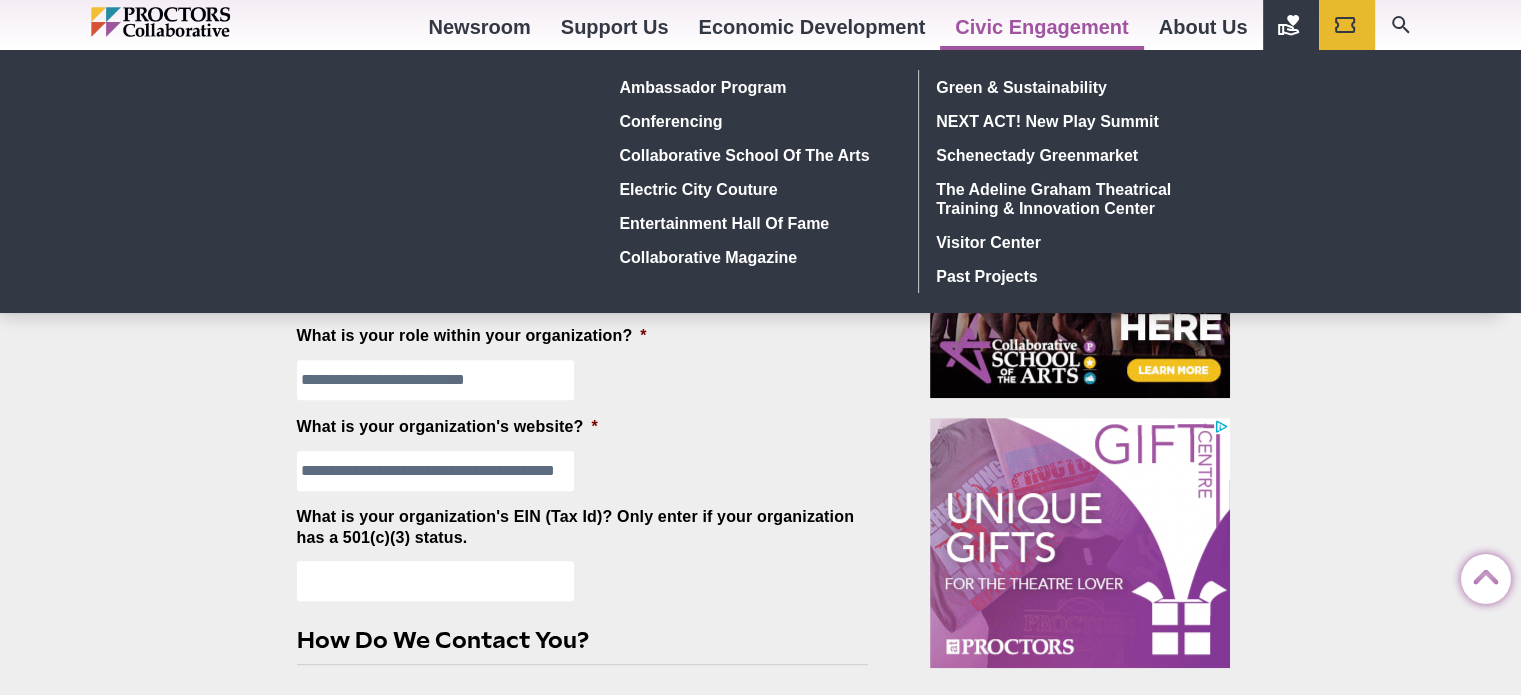 type on "**********" 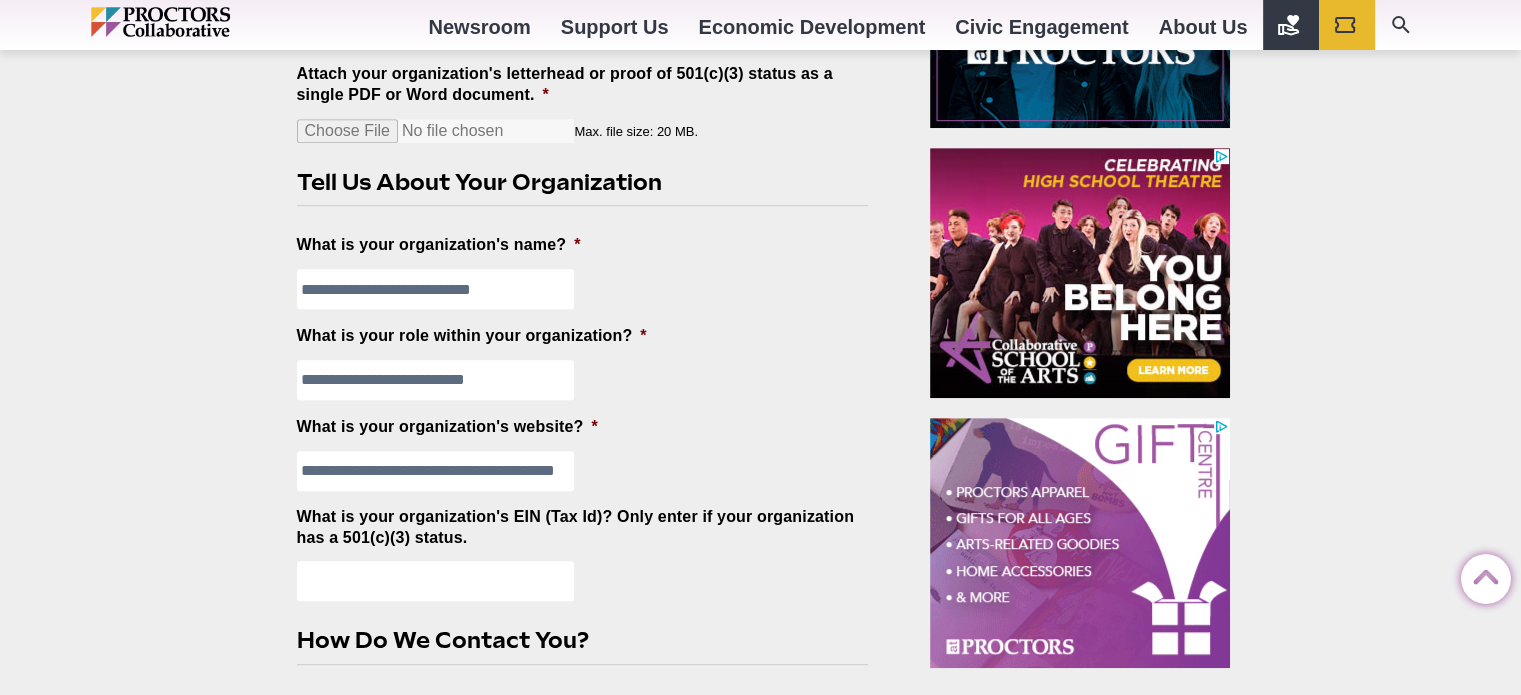 click on "What is your organization's EIN (Tax Id)? Only enter if your organization has a 501(c)(3) status." at bounding box center [436, 581] 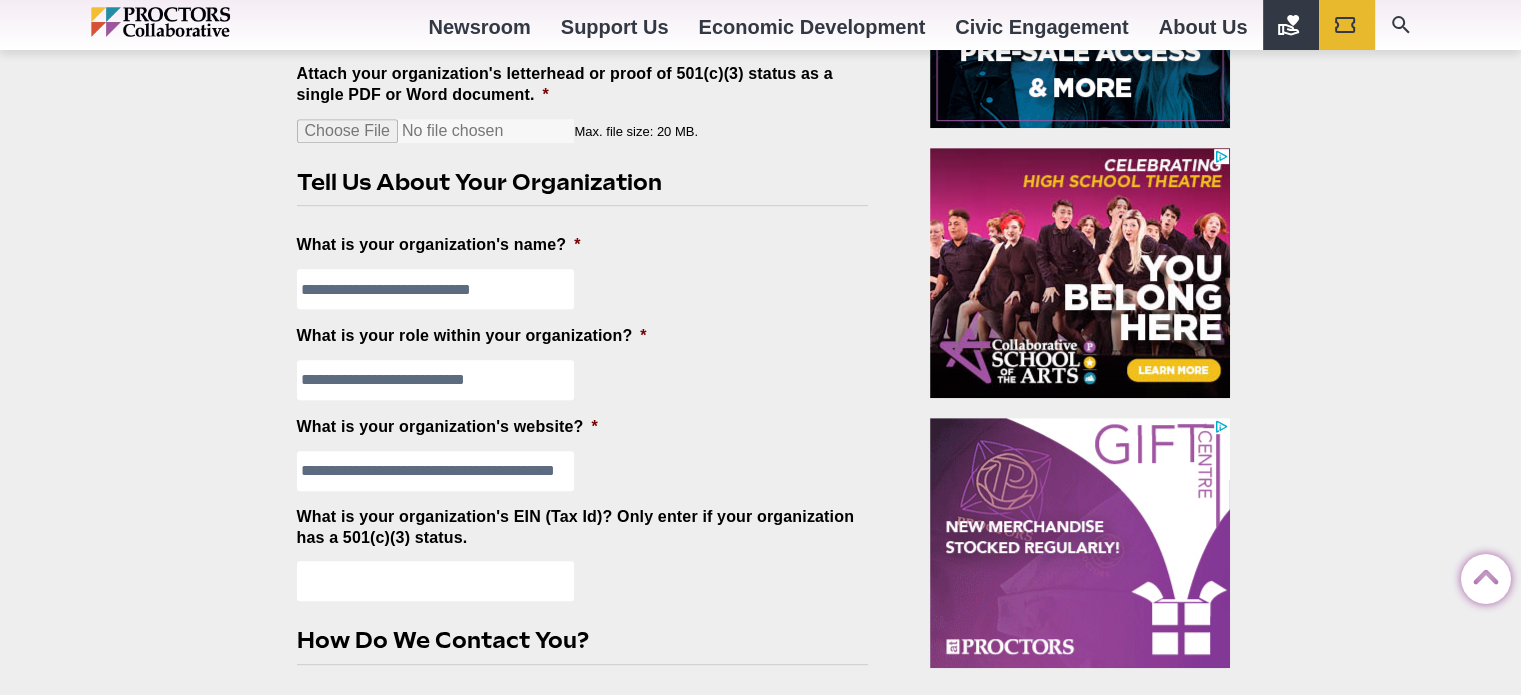 paste on "**********" 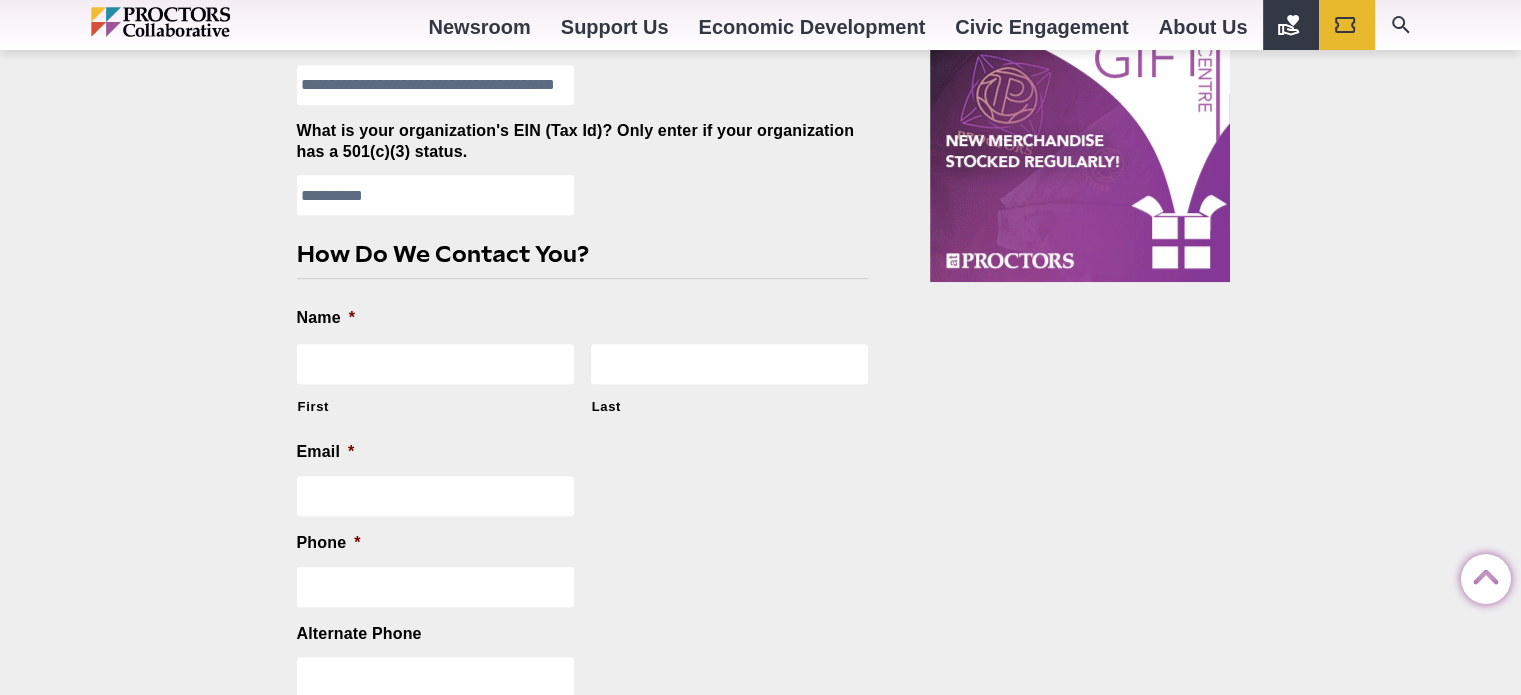 scroll, scrollTop: 1239, scrollLeft: 0, axis: vertical 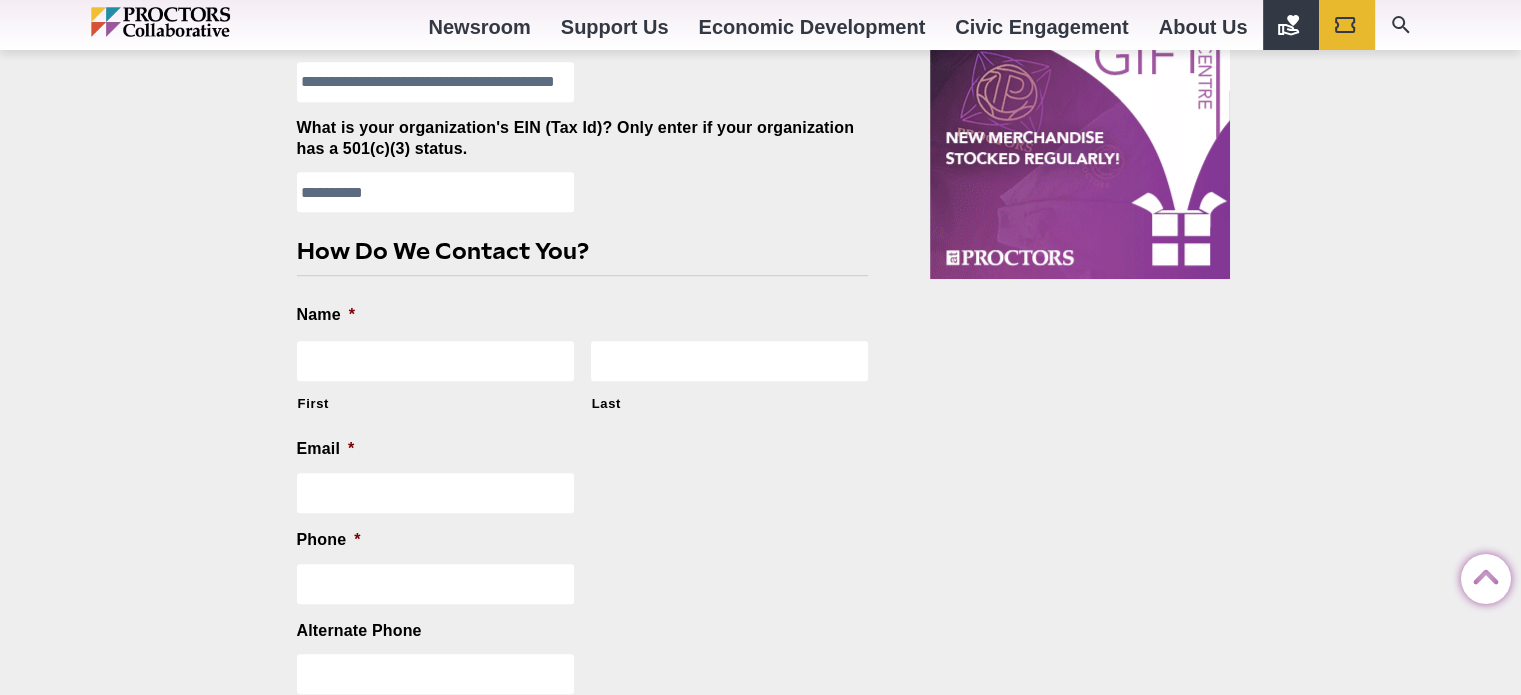 type on "**********" 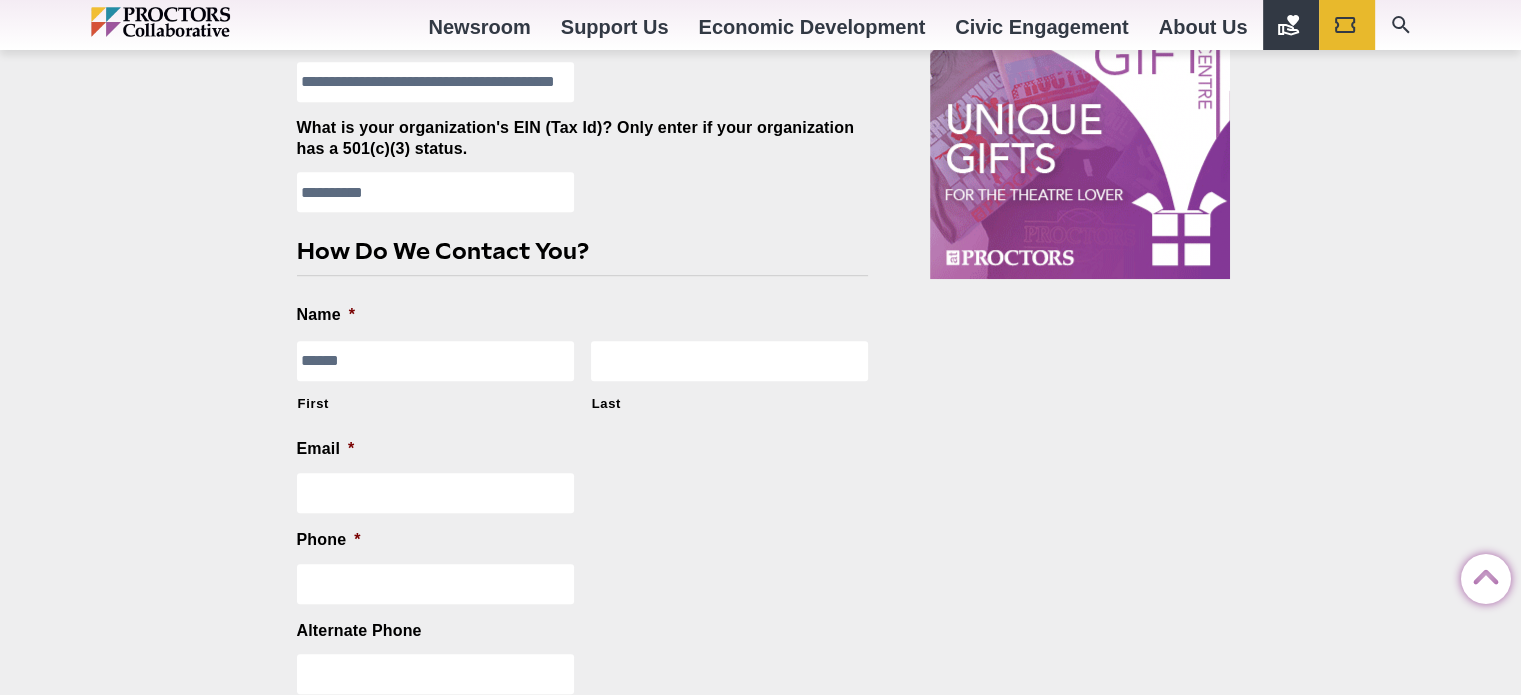 type on "******" 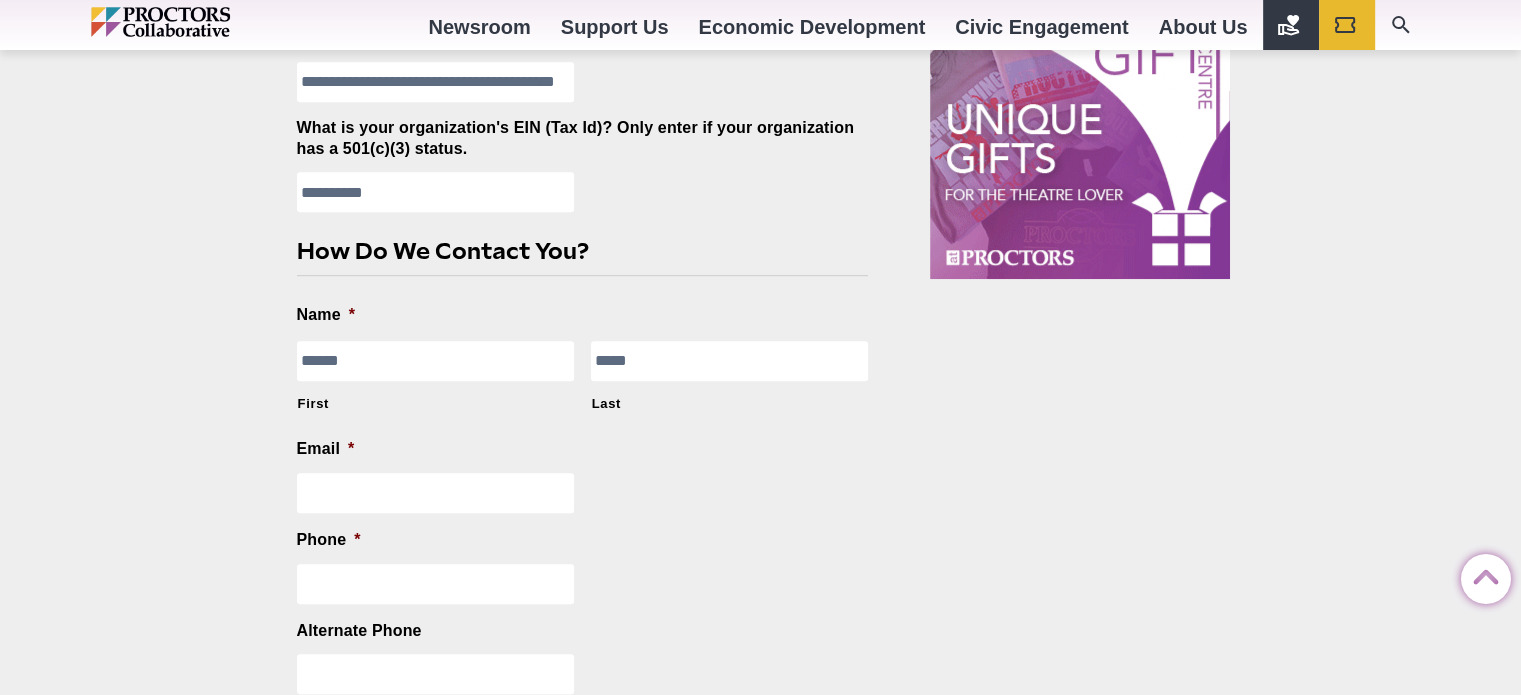 type on "*****" 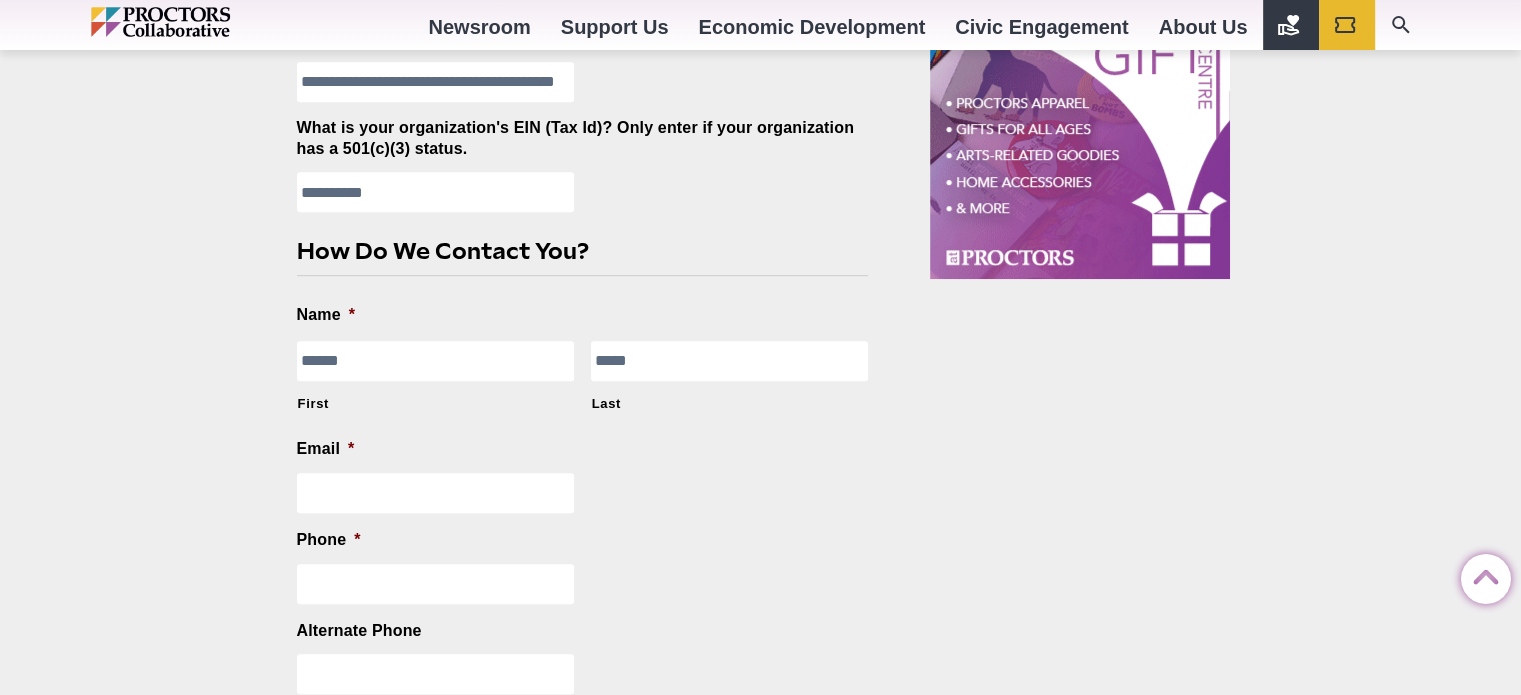 click on "Email *" at bounding box center (436, 493) 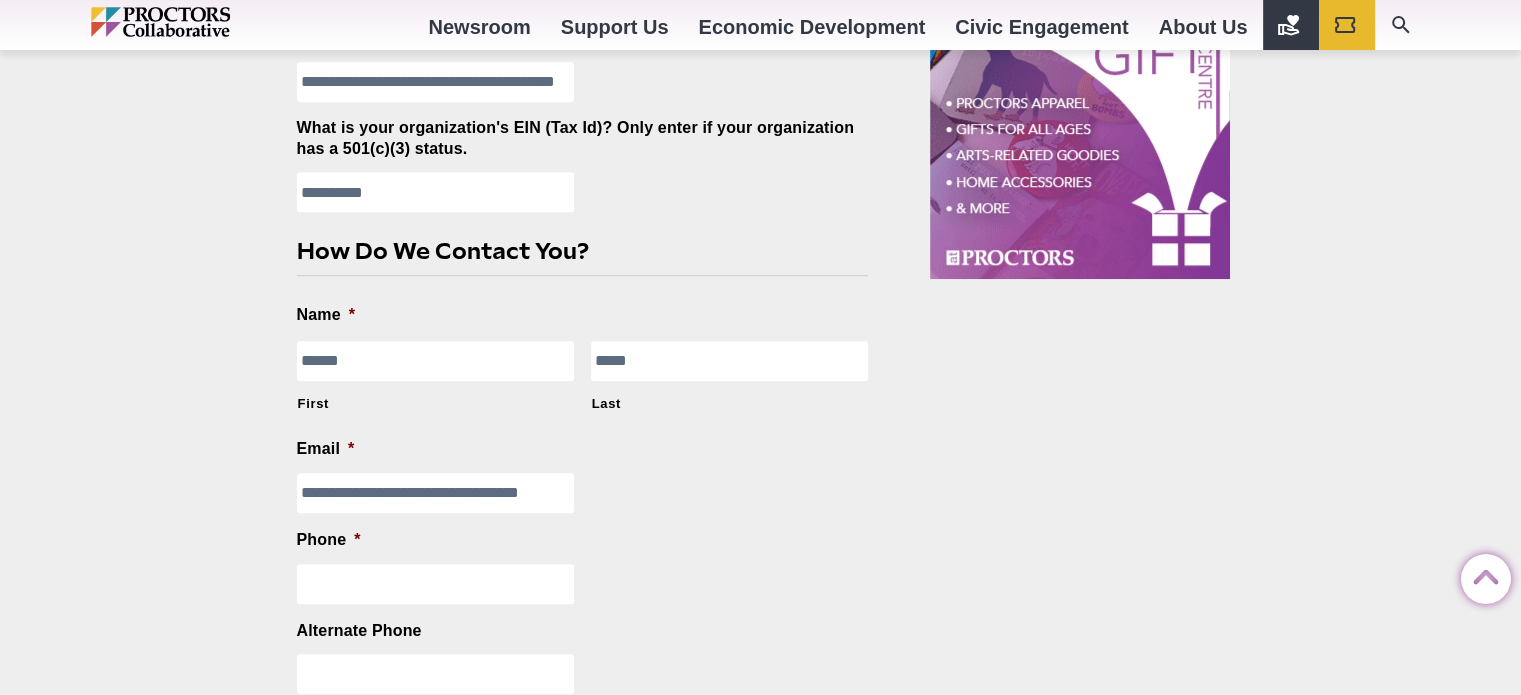 scroll, scrollTop: 0, scrollLeft: 4, axis: horizontal 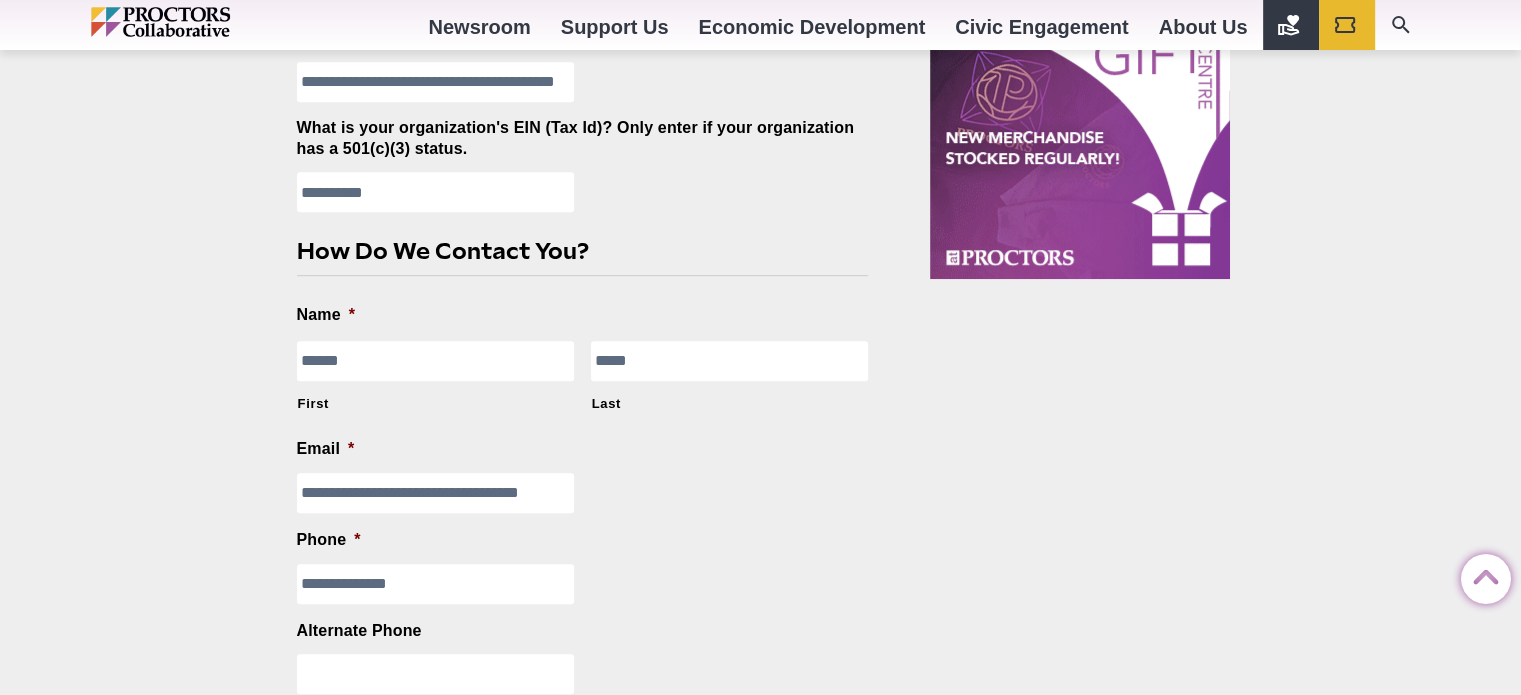 click on "**********" at bounding box center (436, 584) 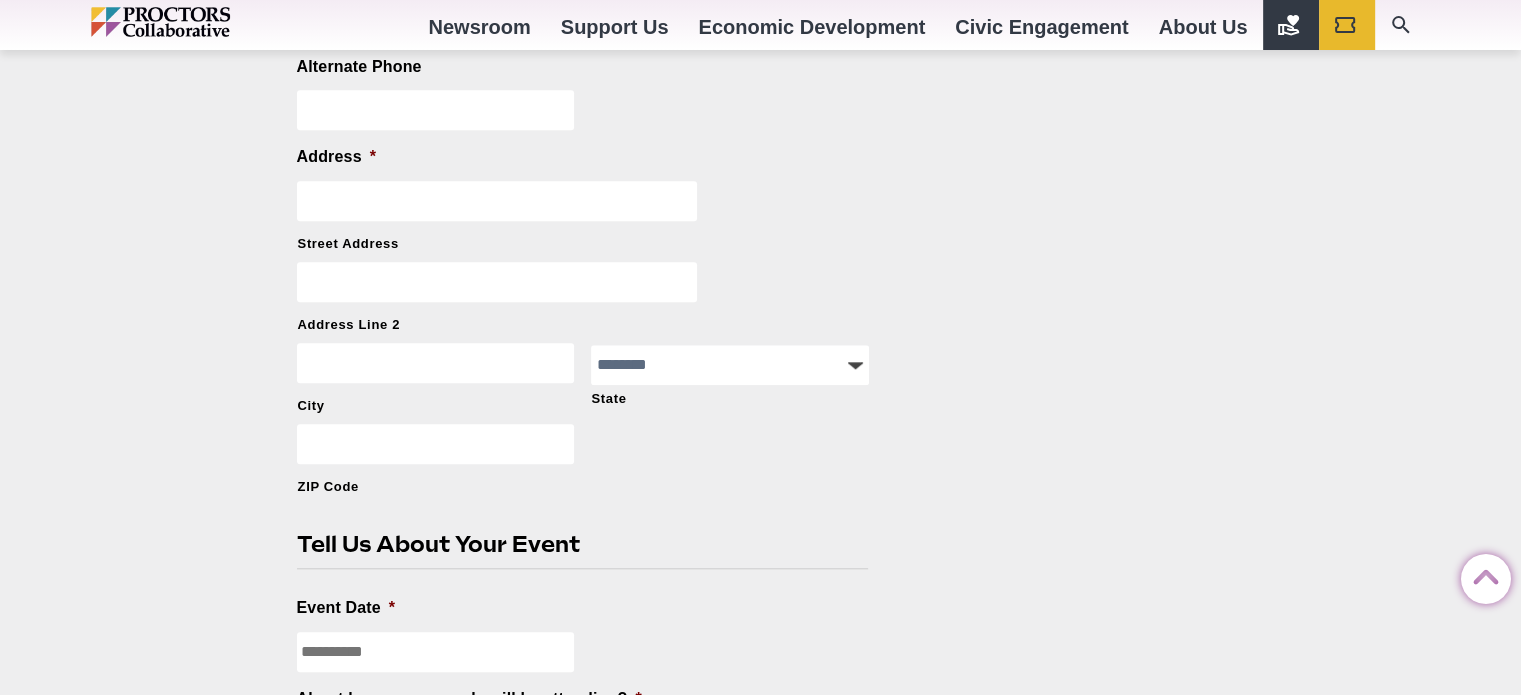 scroll, scrollTop: 1804, scrollLeft: 0, axis: vertical 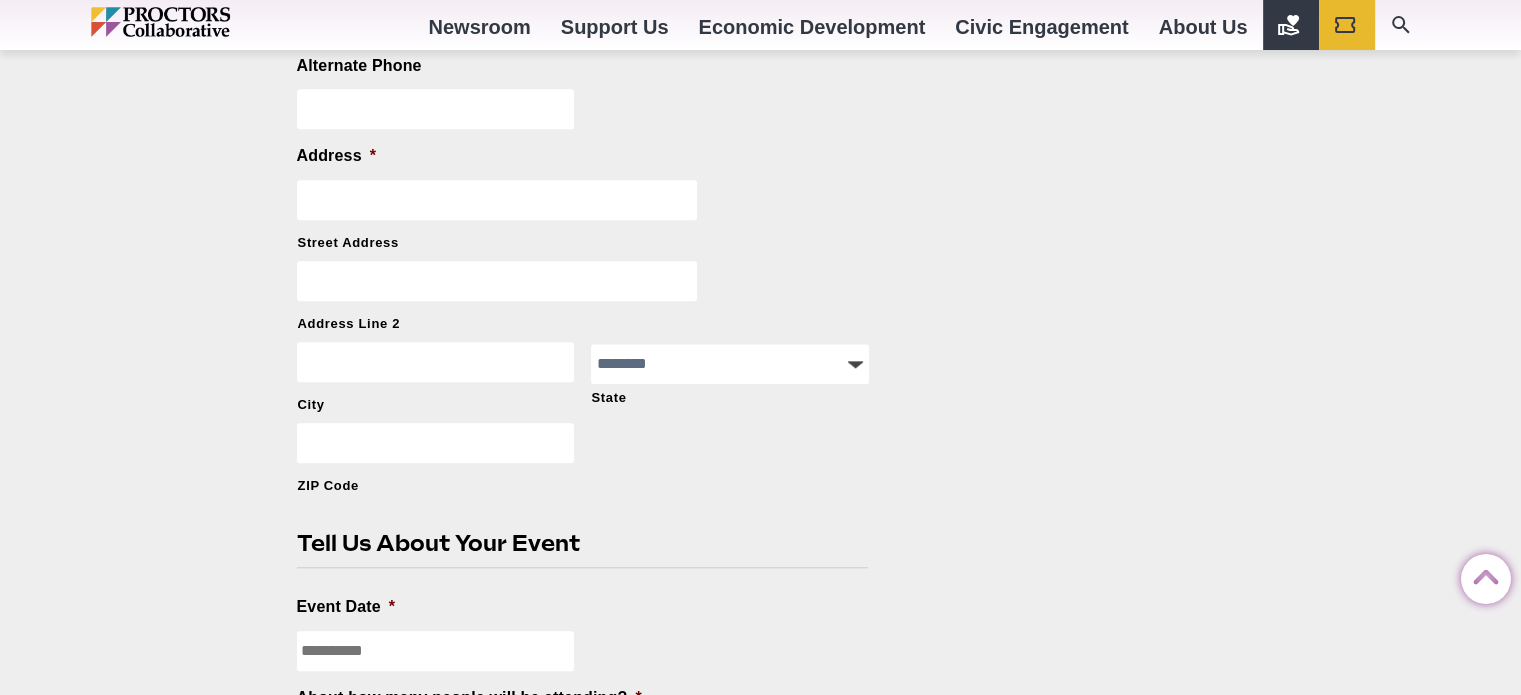 click on "Street Address" at bounding box center [497, 200] 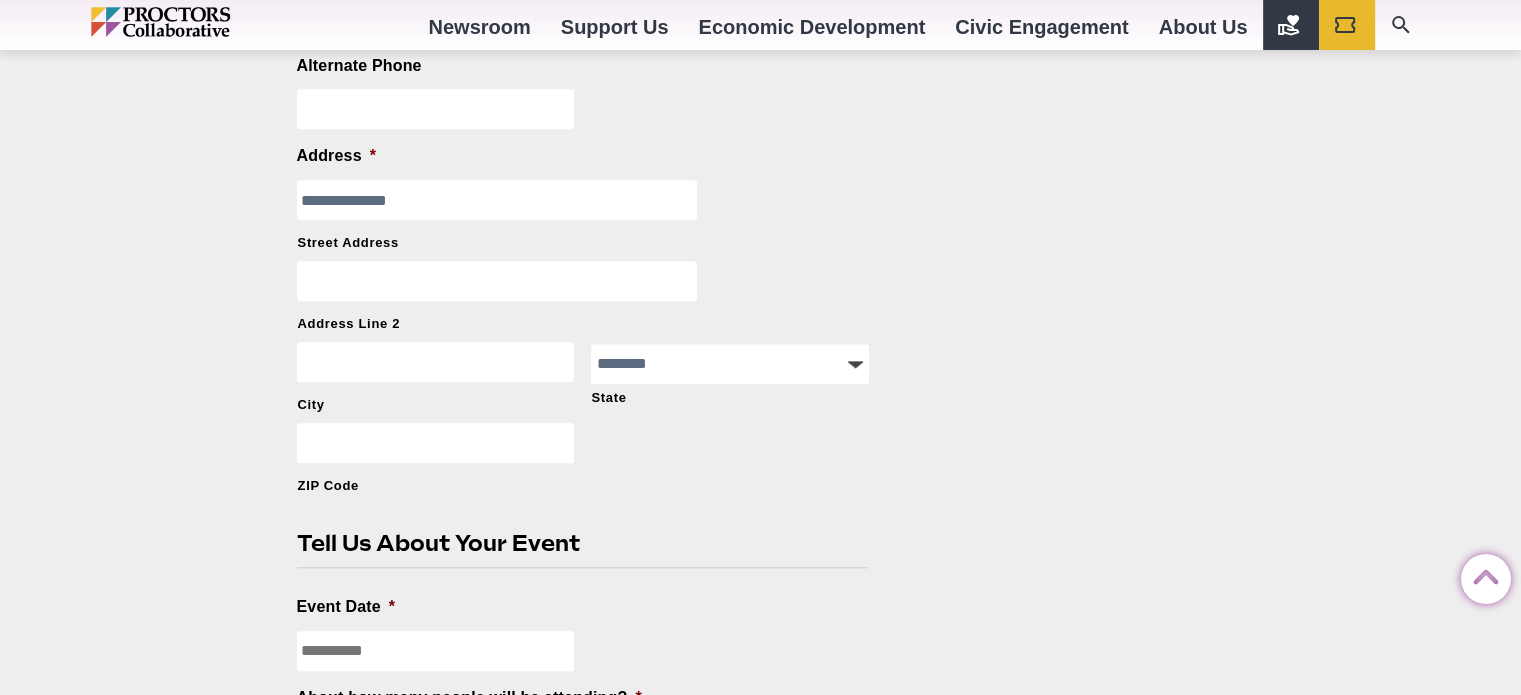 type on "**********" 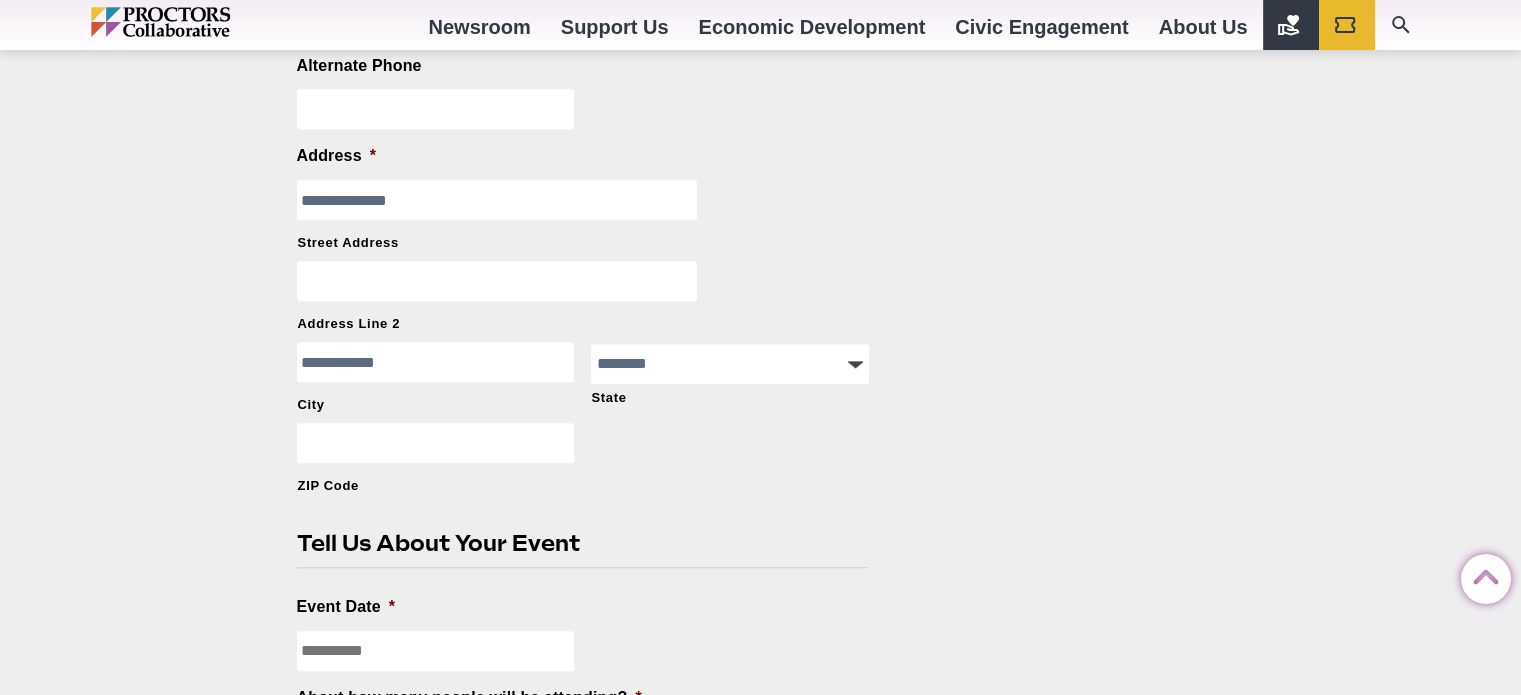 type on "**********" 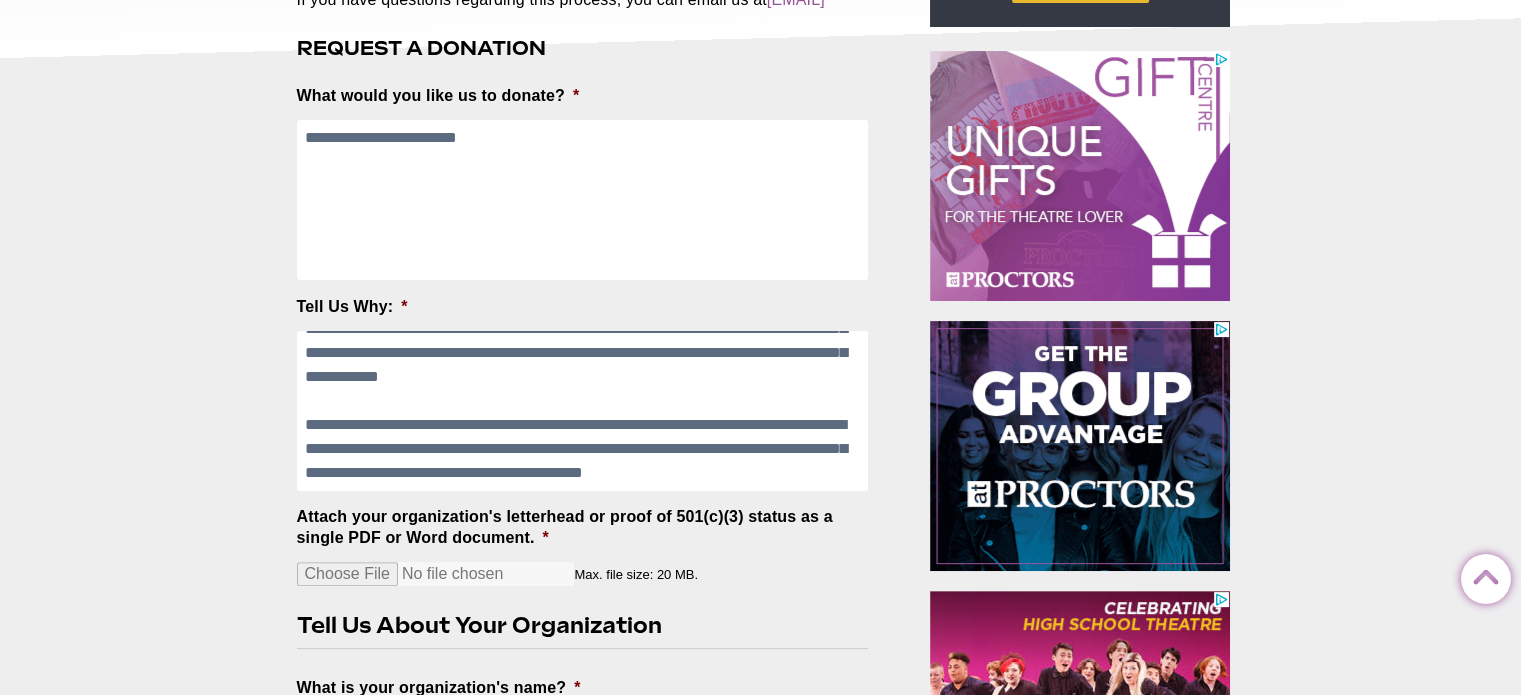scroll, scrollTop: 406, scrollLeft: 0, axis: vertical 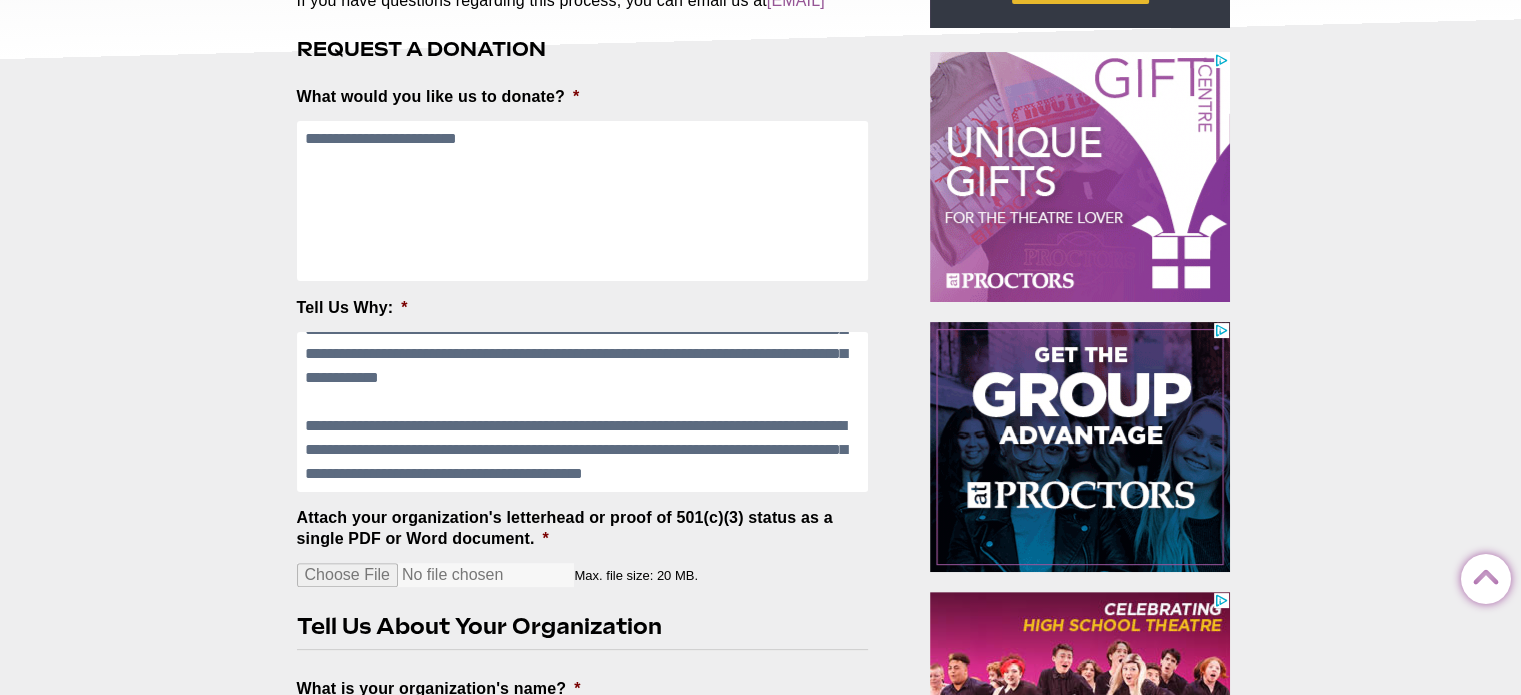 type on "*****" 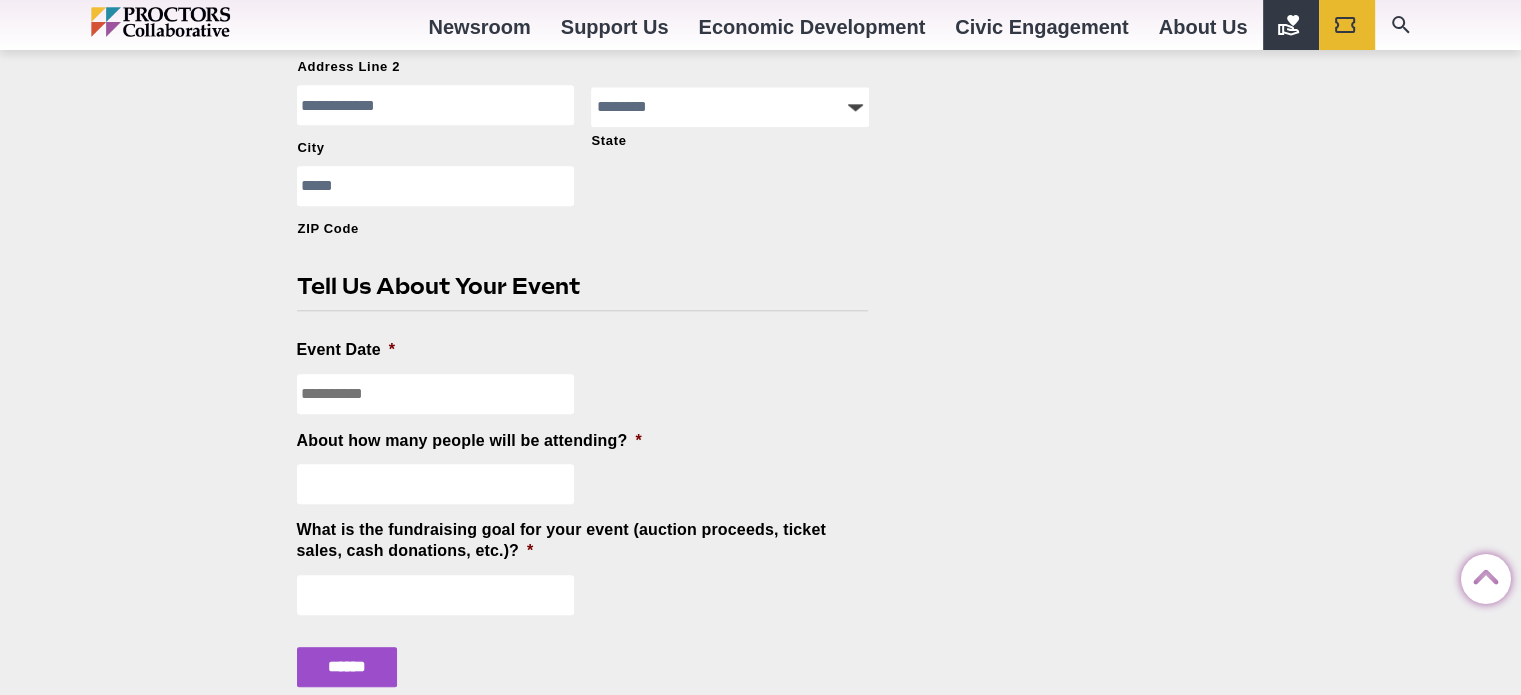 scroll, scrollTop: 2033, scrollLeft: 0, axis: vertical 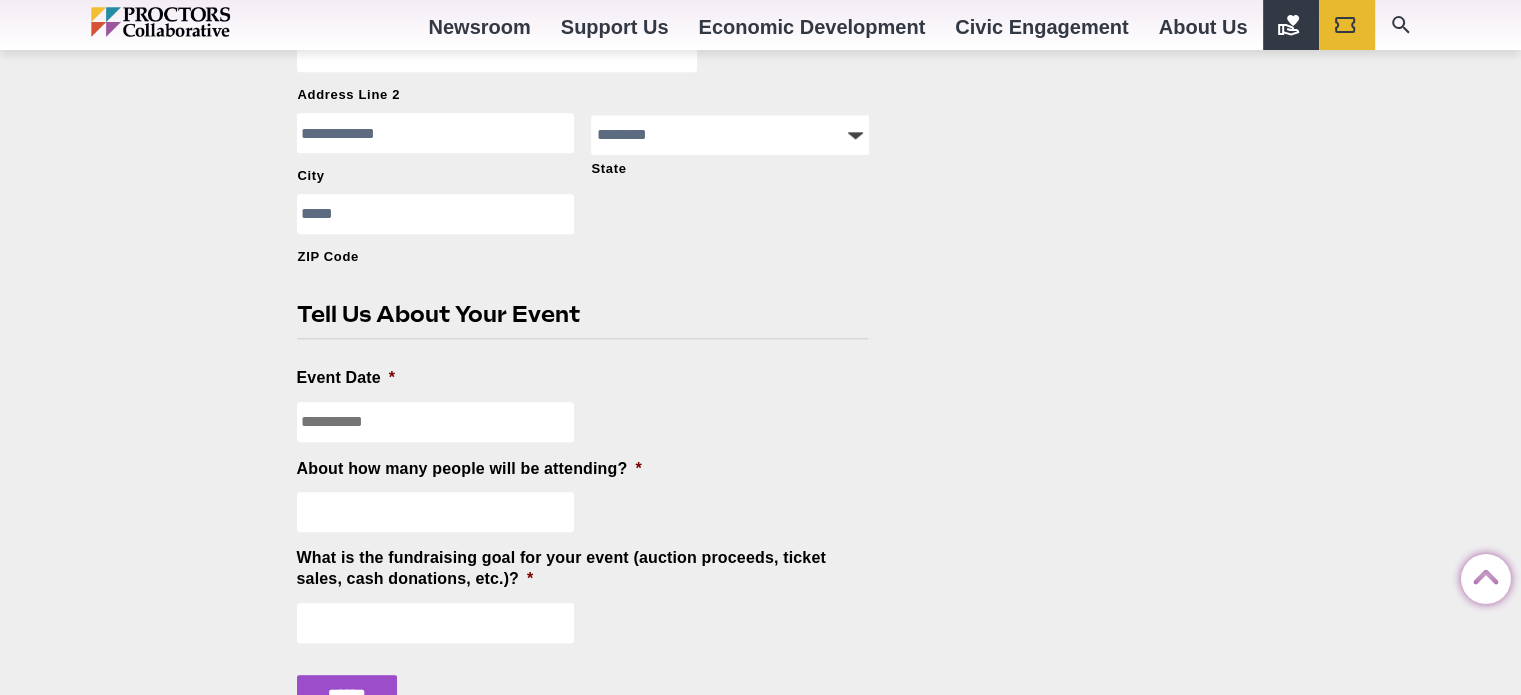 click on "About how many people will be attending? *" at bounding box center [436, 512] 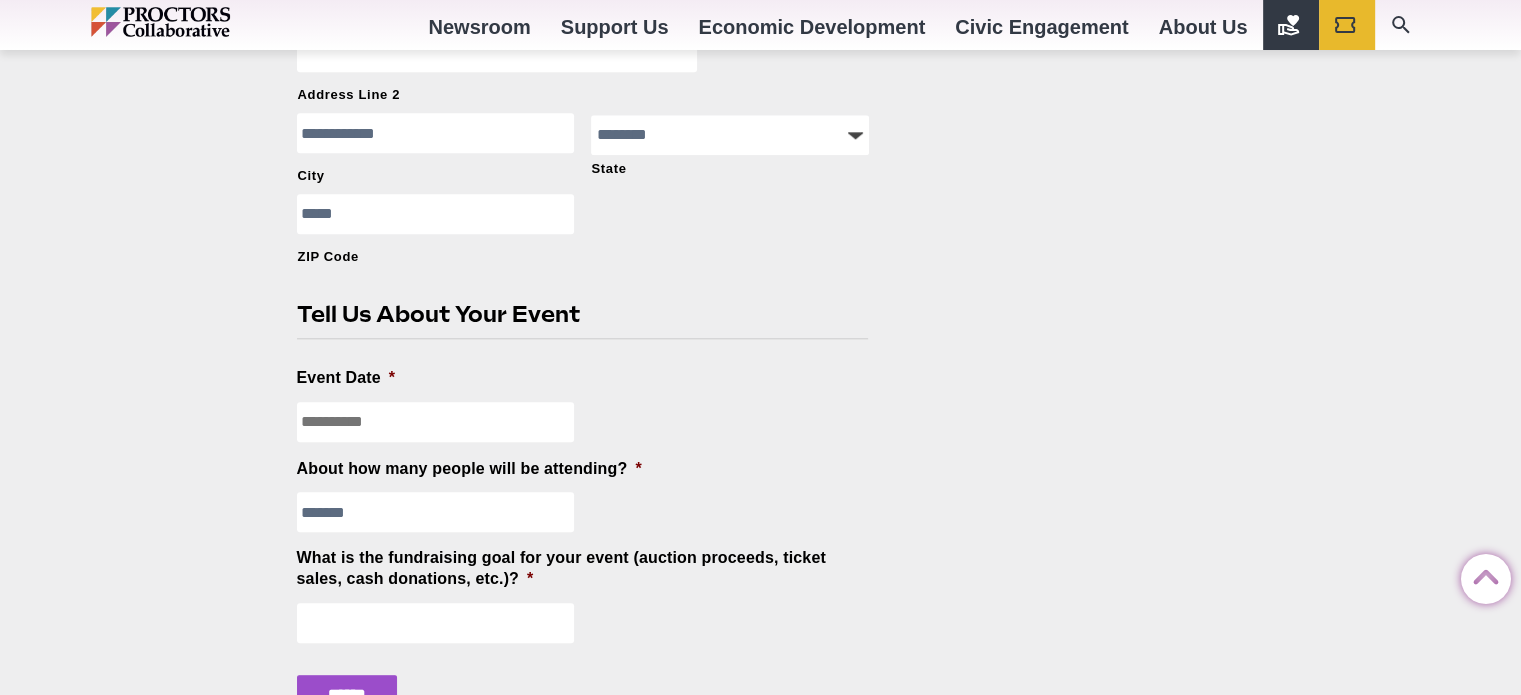 type on "*******" 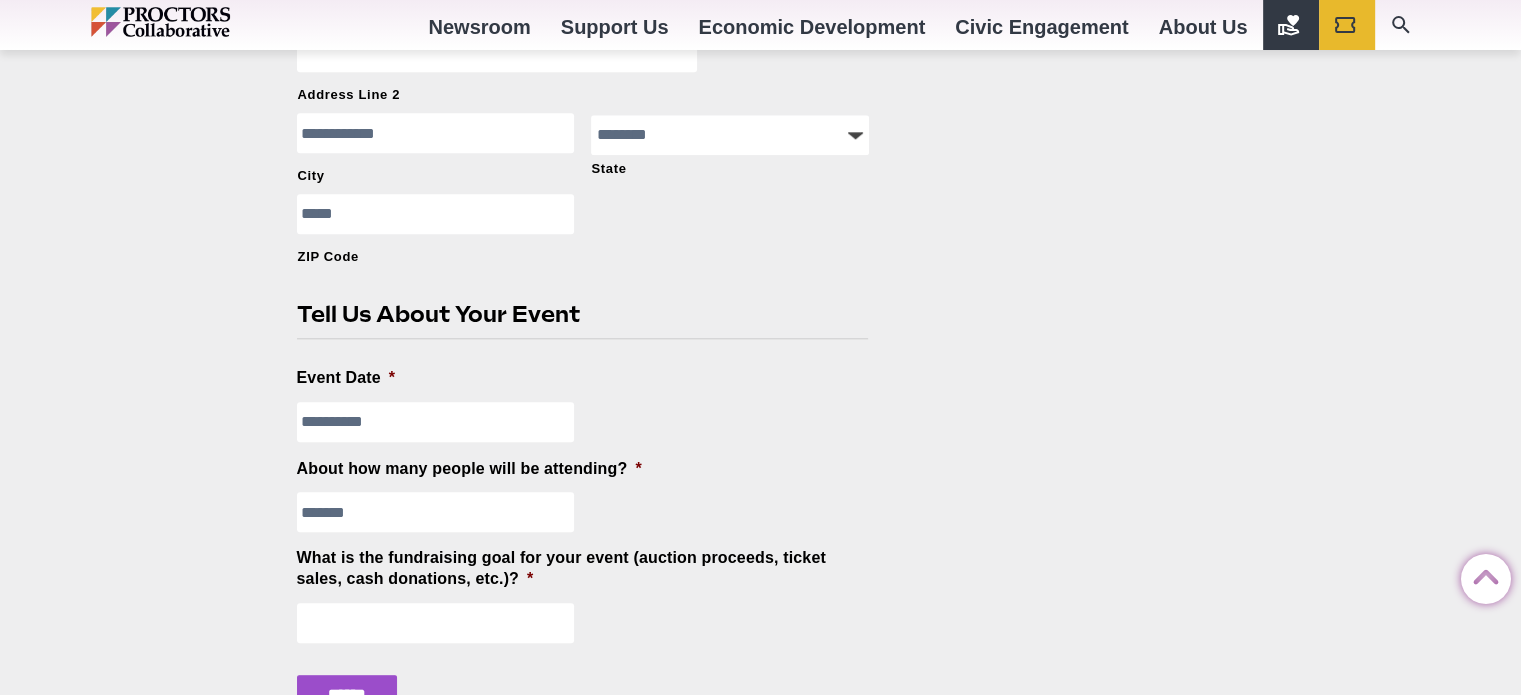 type on "**********" 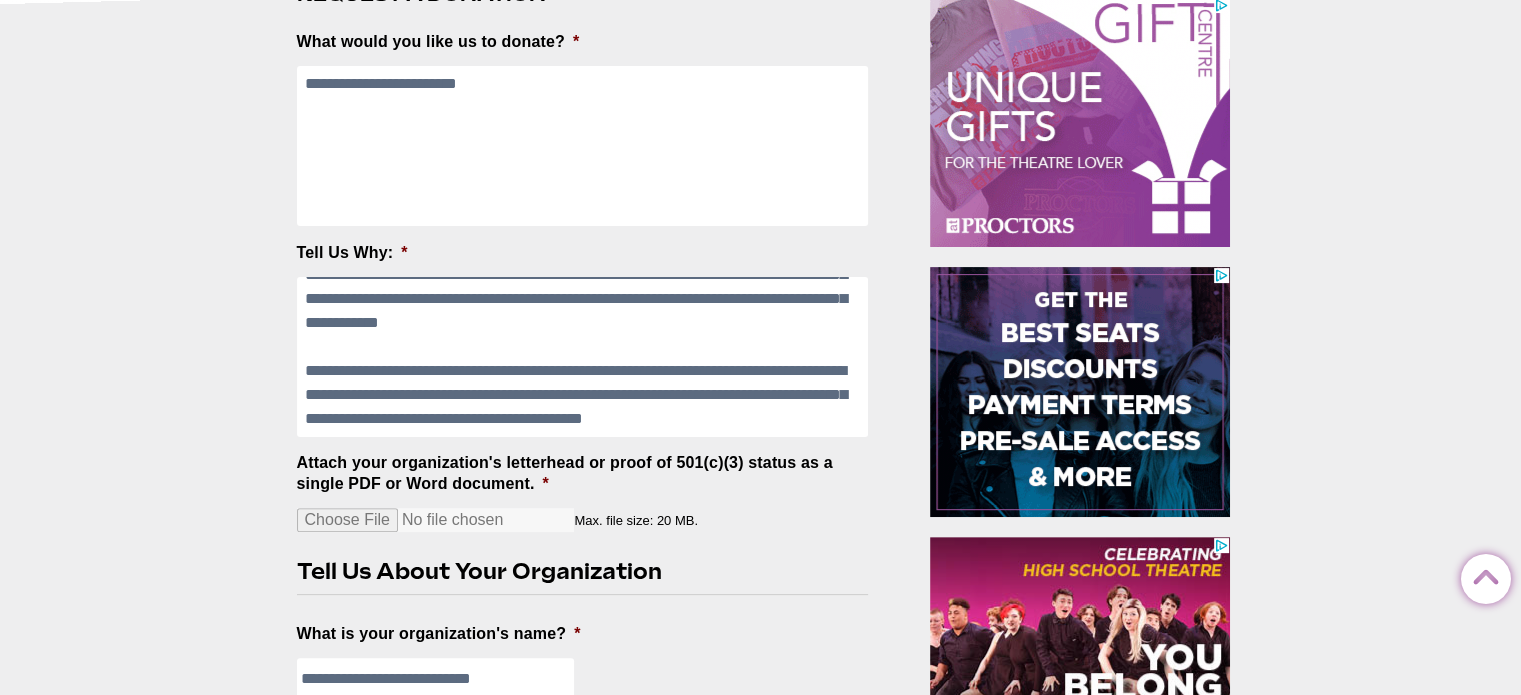 scroll, scrollTop: 460, scrollLeft: 0, axis: vertical 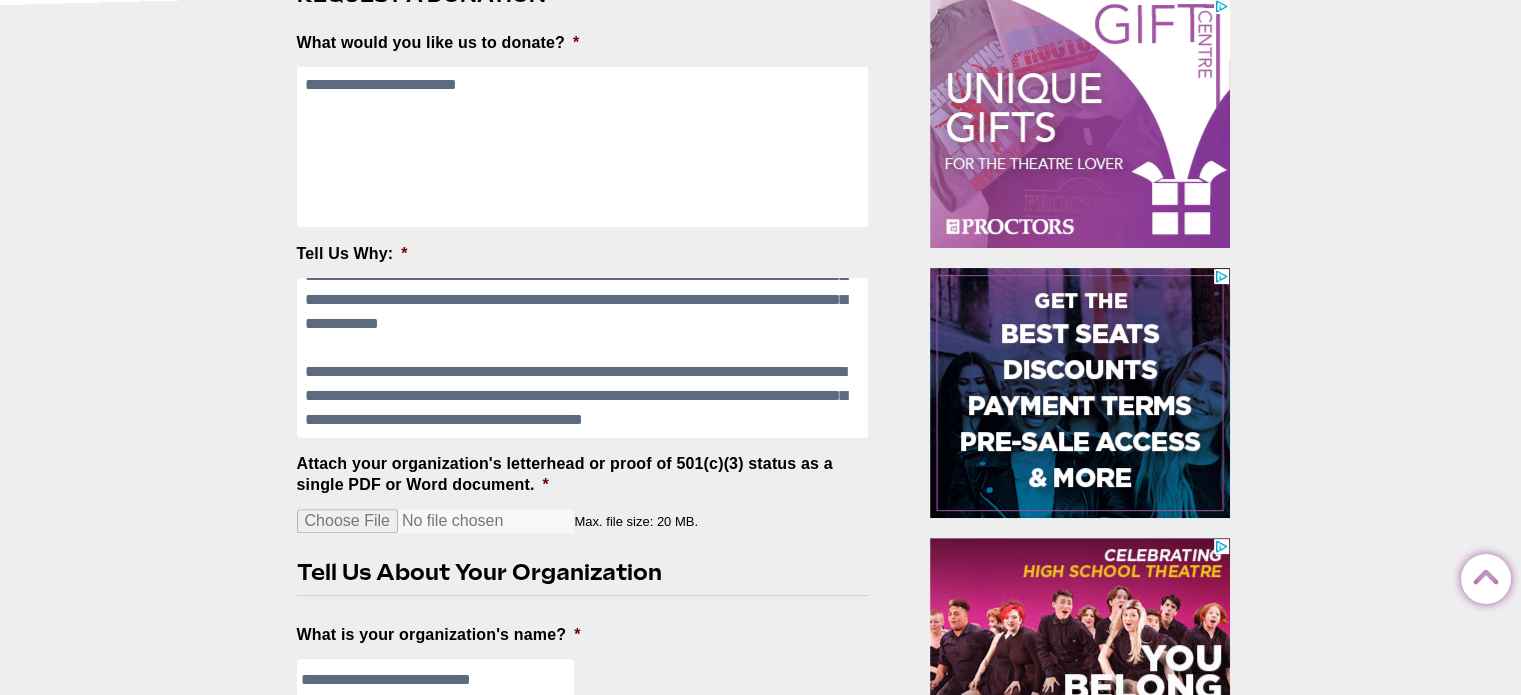 type on "**********" 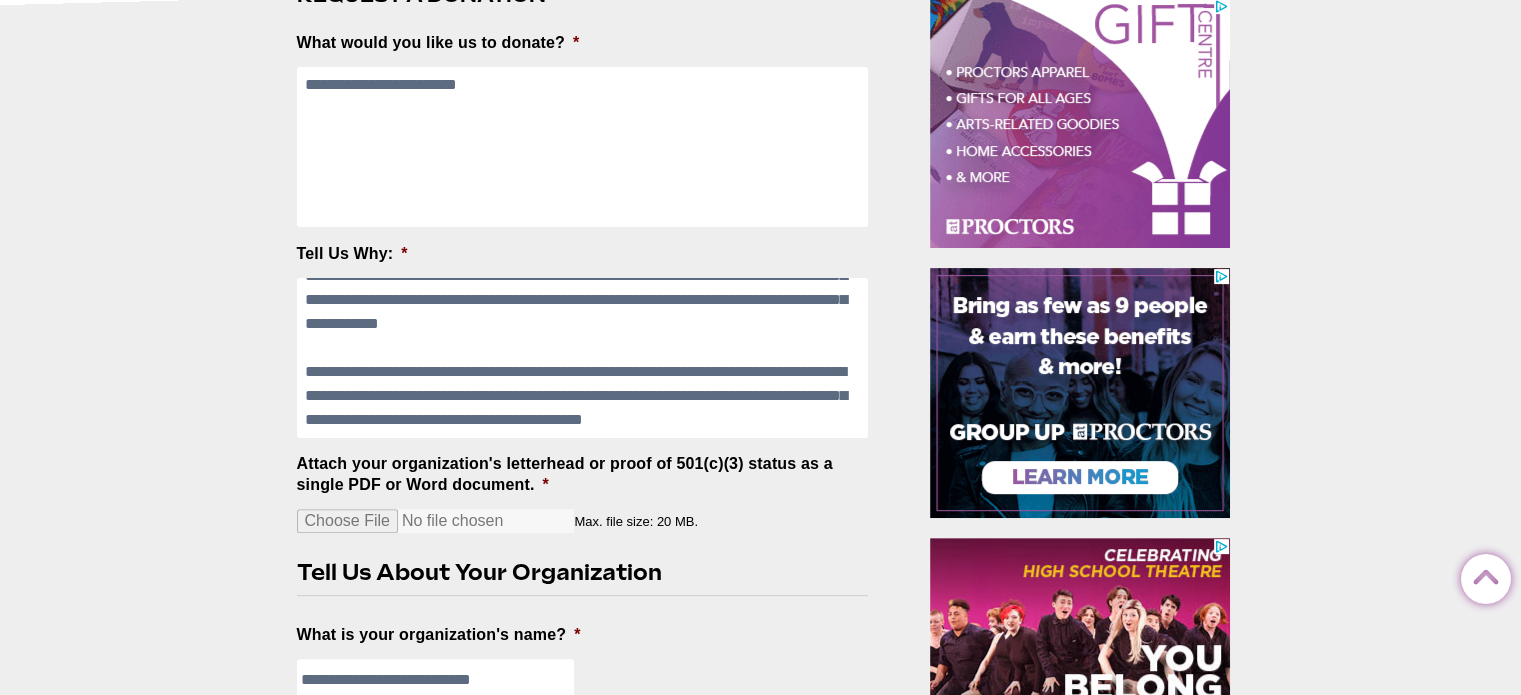 click on "Attach your organization's letterhead or proof of 501(c)(3) status as a single PDF or Word document. *" at bounding box center [436, 521] 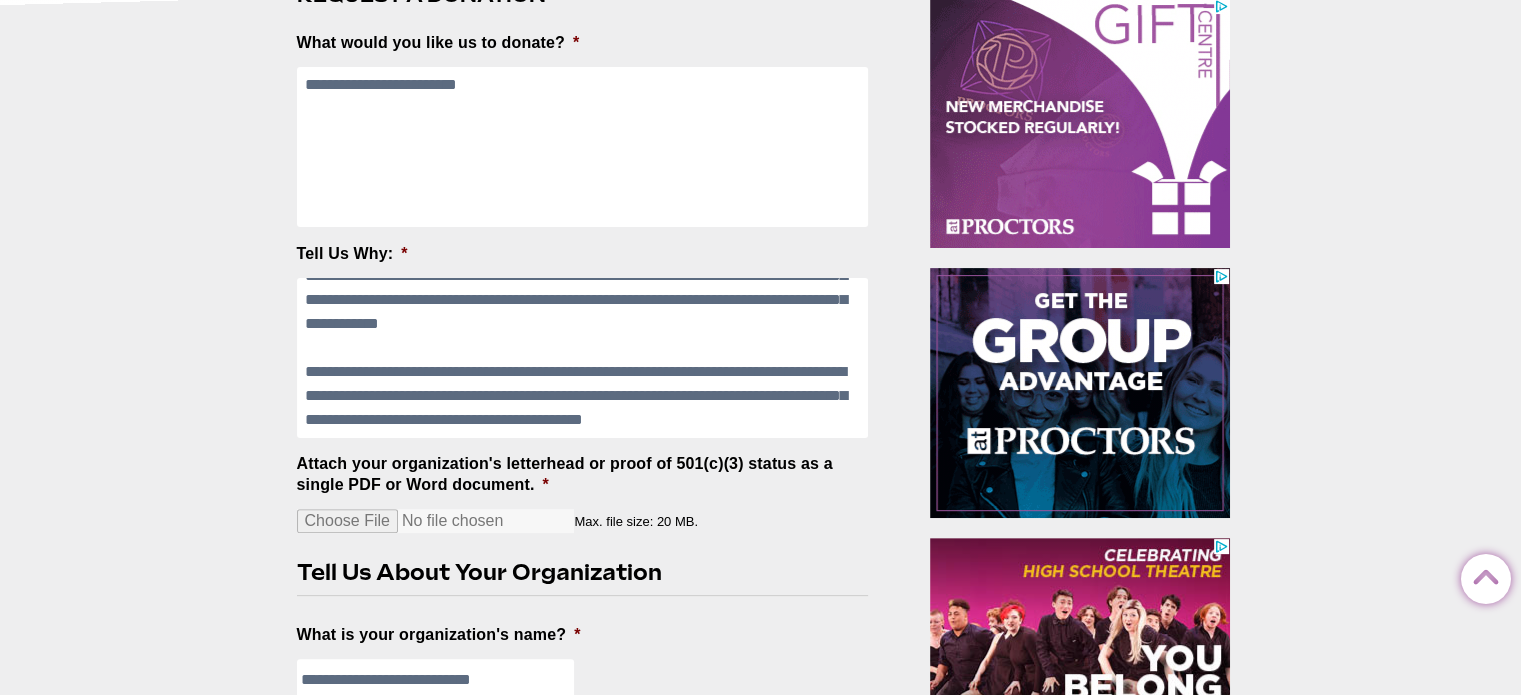 type on "**********" 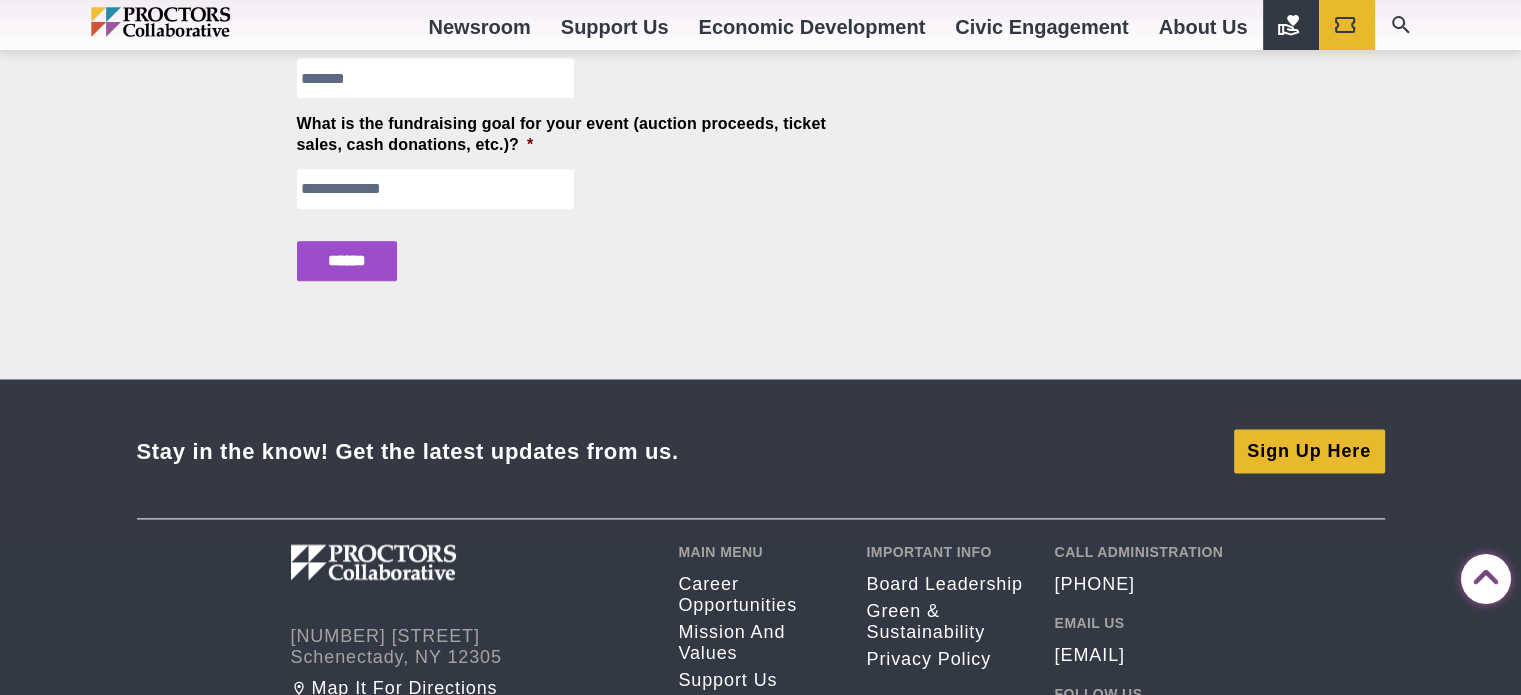 scroll, scrollTop: 2470, scrollLeft: 0, axis: vertical 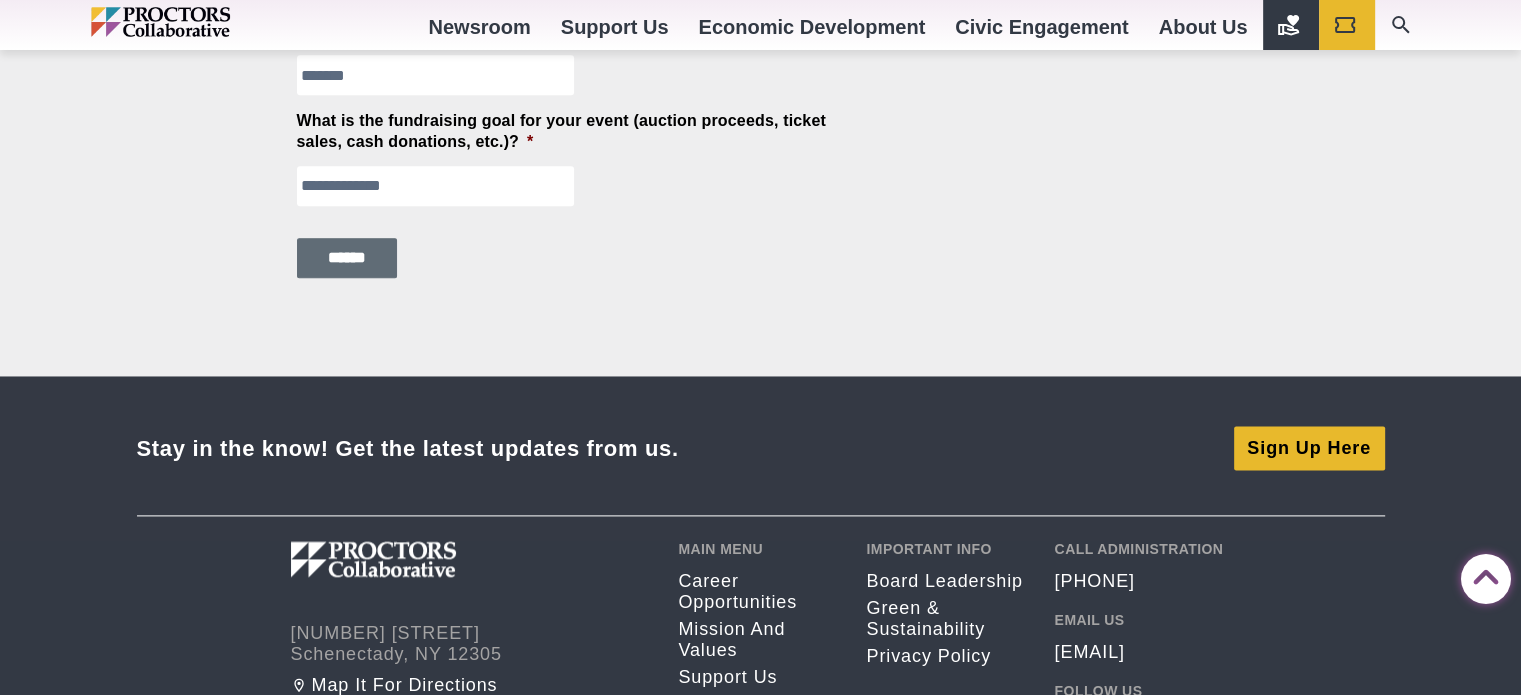 click on "******" at bounding box center [347, 258] 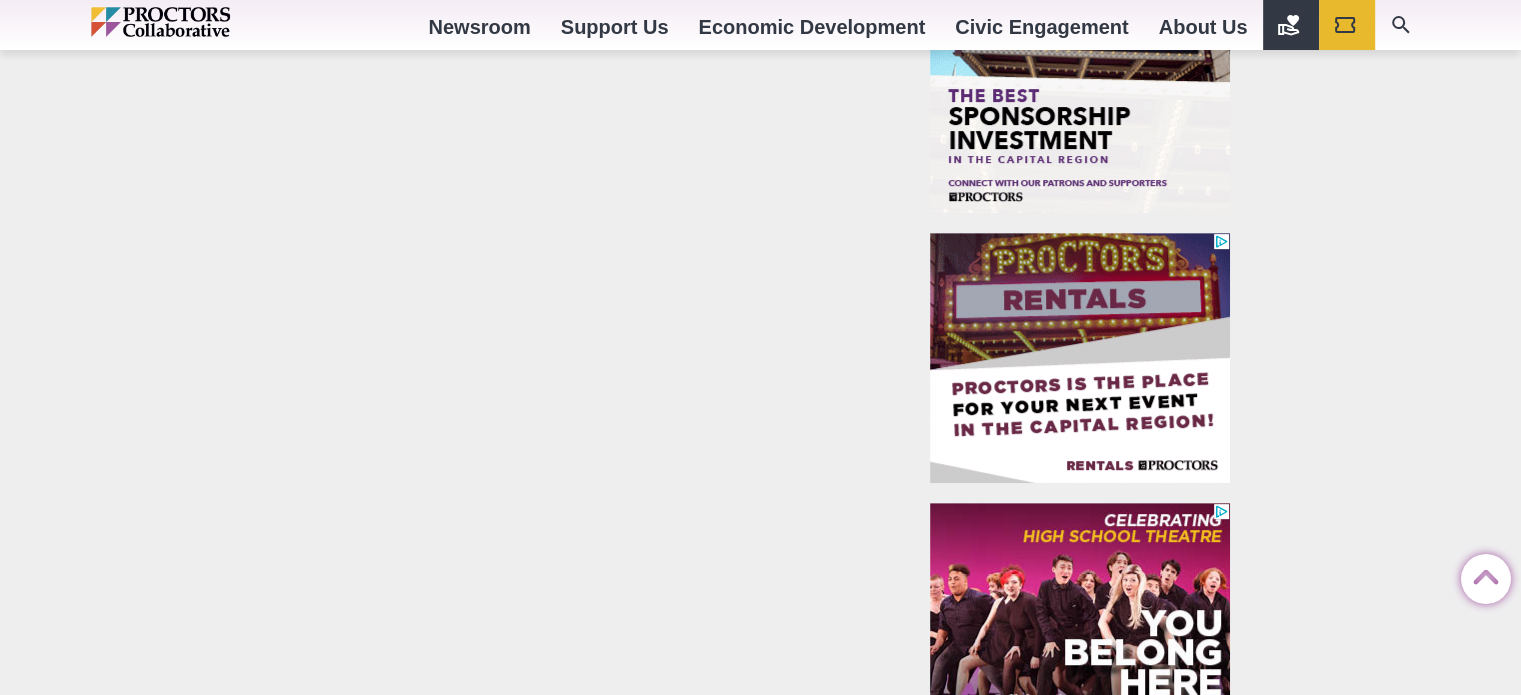 scroll, scrollTop: 769, scrollLeft: 0, axis: vertical 